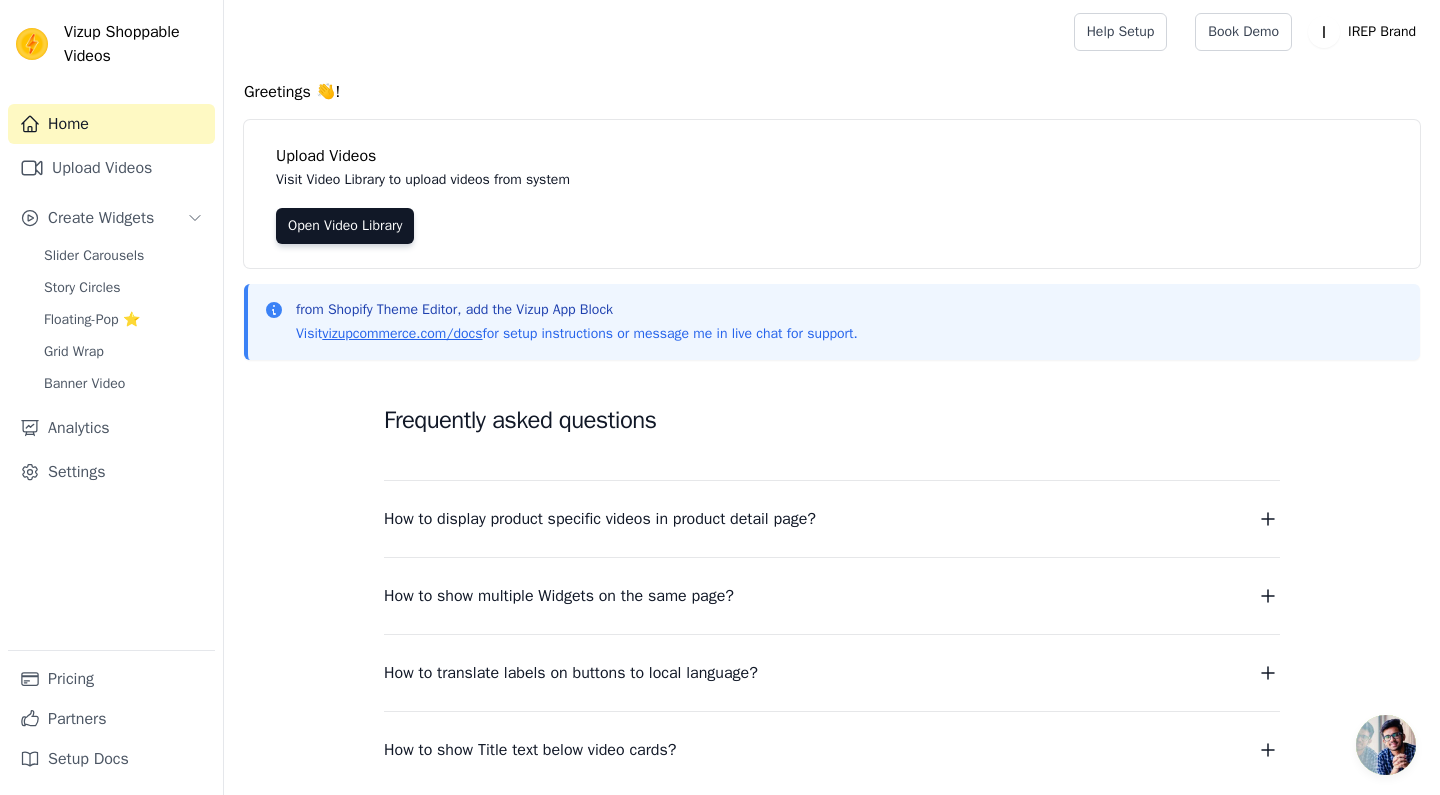 scroll, scrollTop: 0, scrollLeft: 0, axis: both 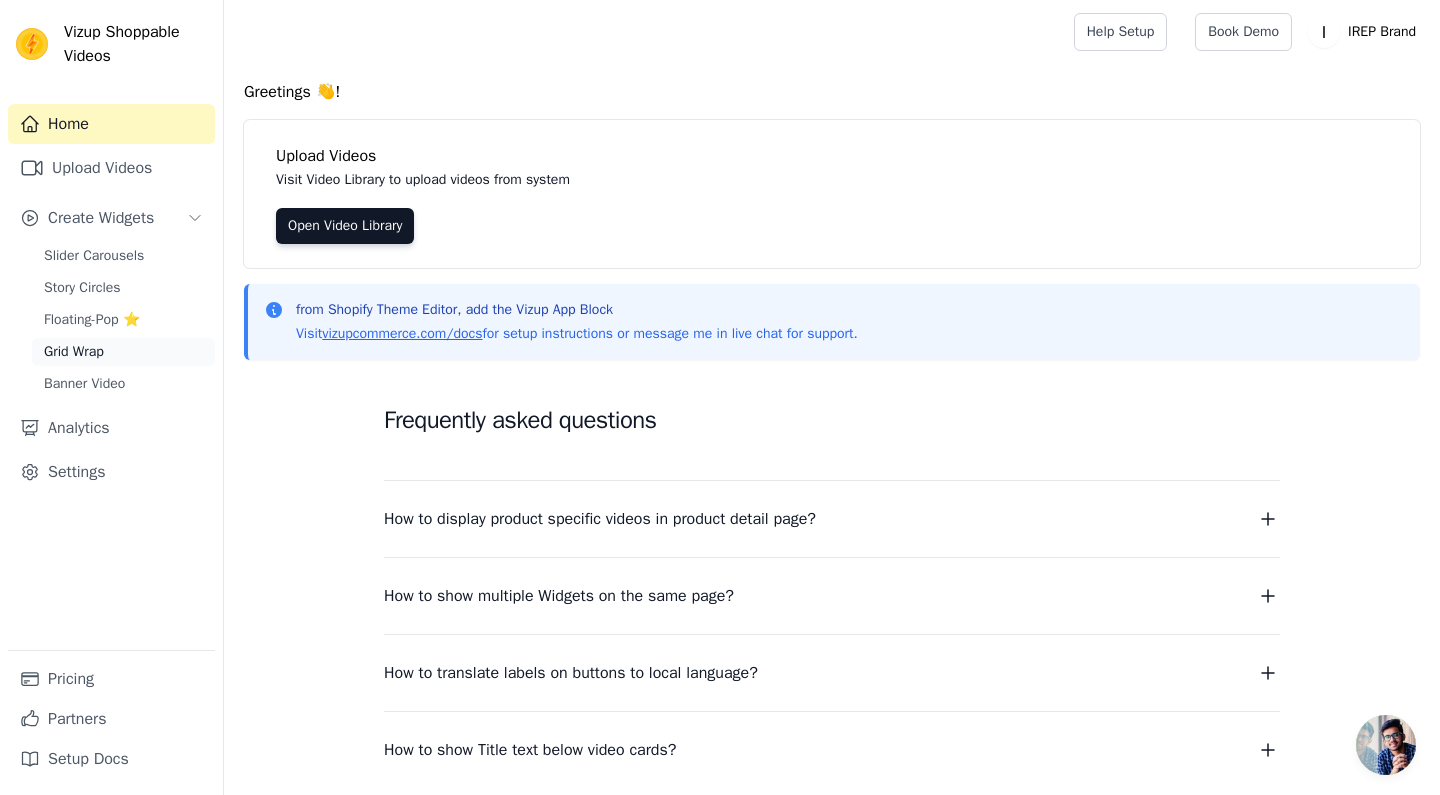 click on "Grid Wrap" at bounding box center [74, 352] 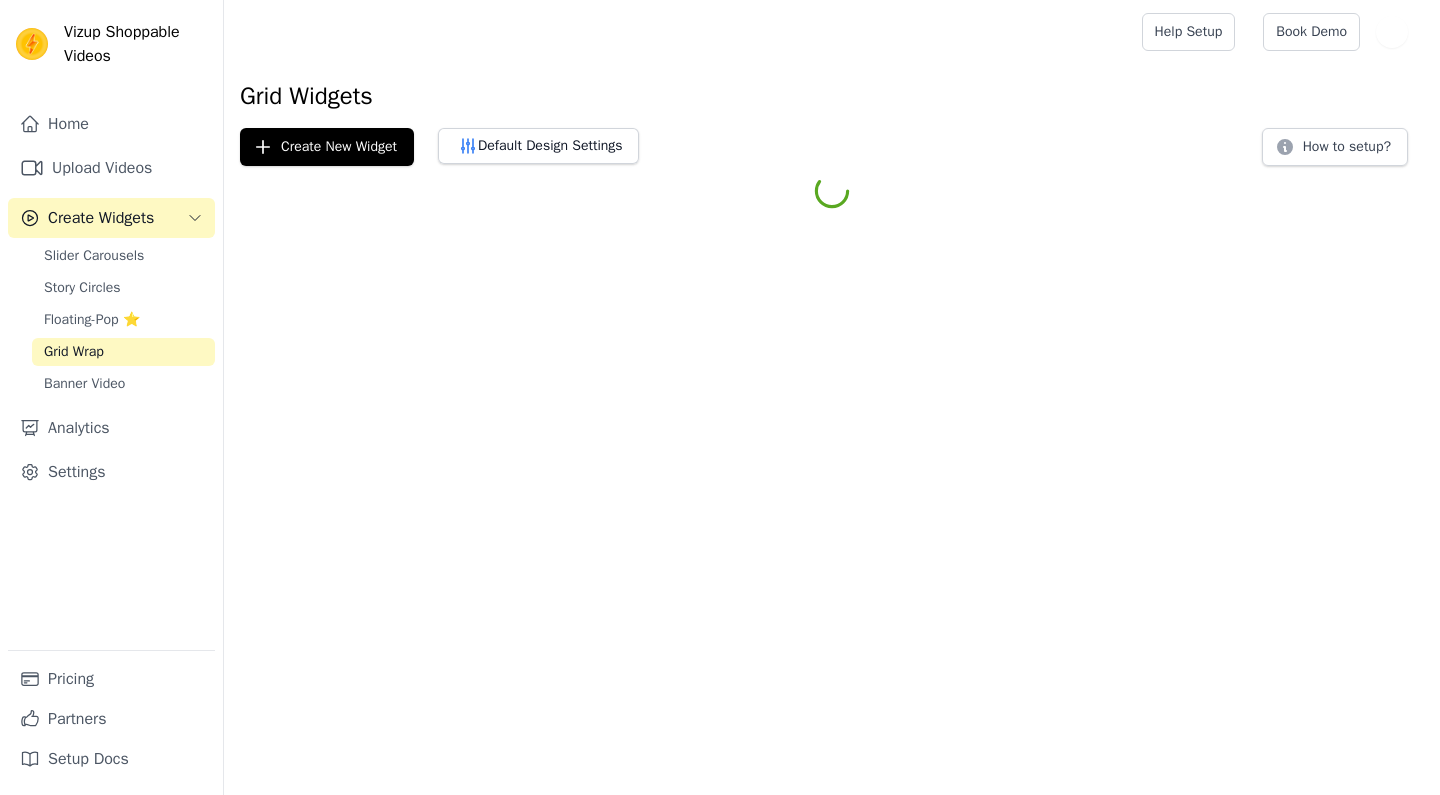scroll, scrollTop: 0, scrollLeft: 0, axis: both 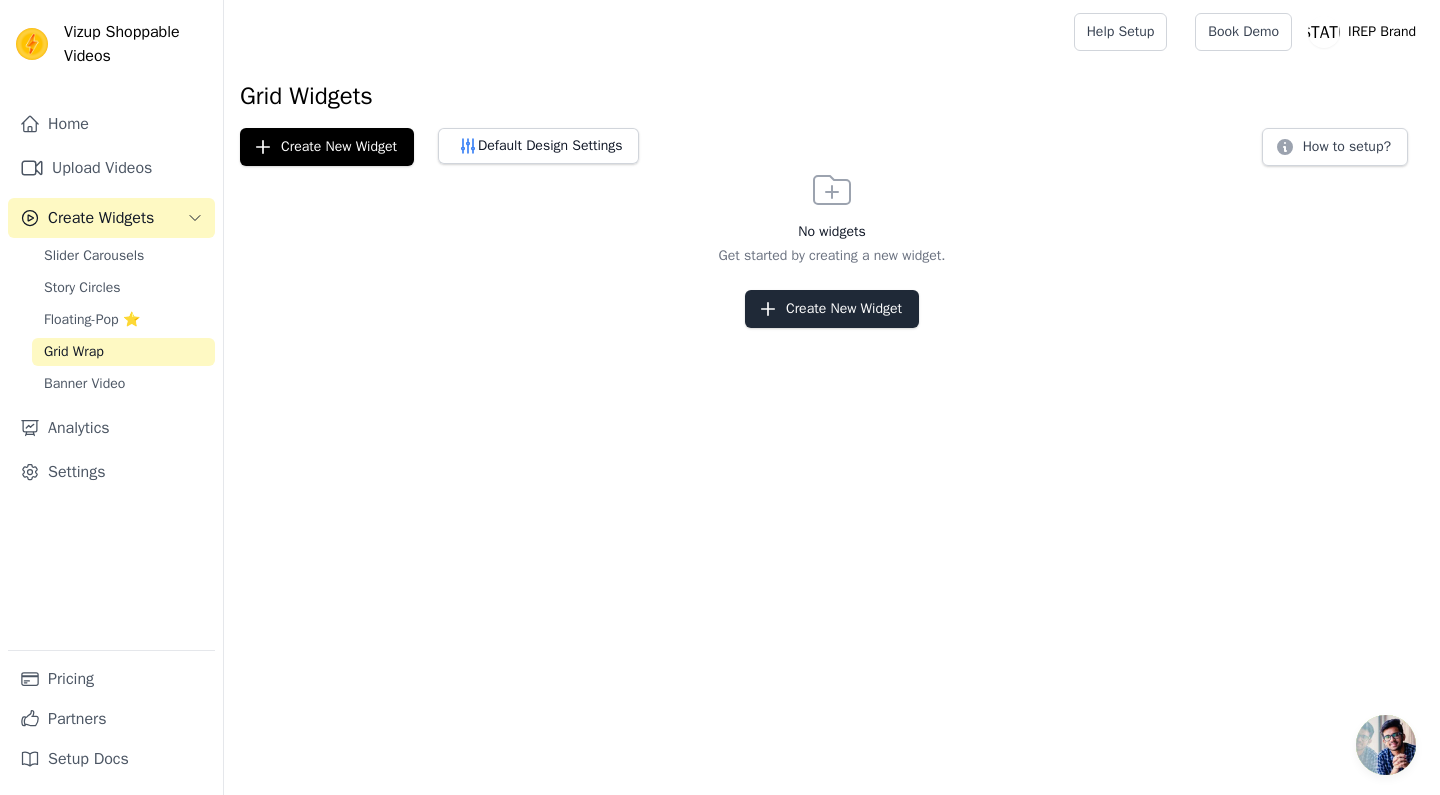 click on "Create New Widget" at bounding box center [832, 309] 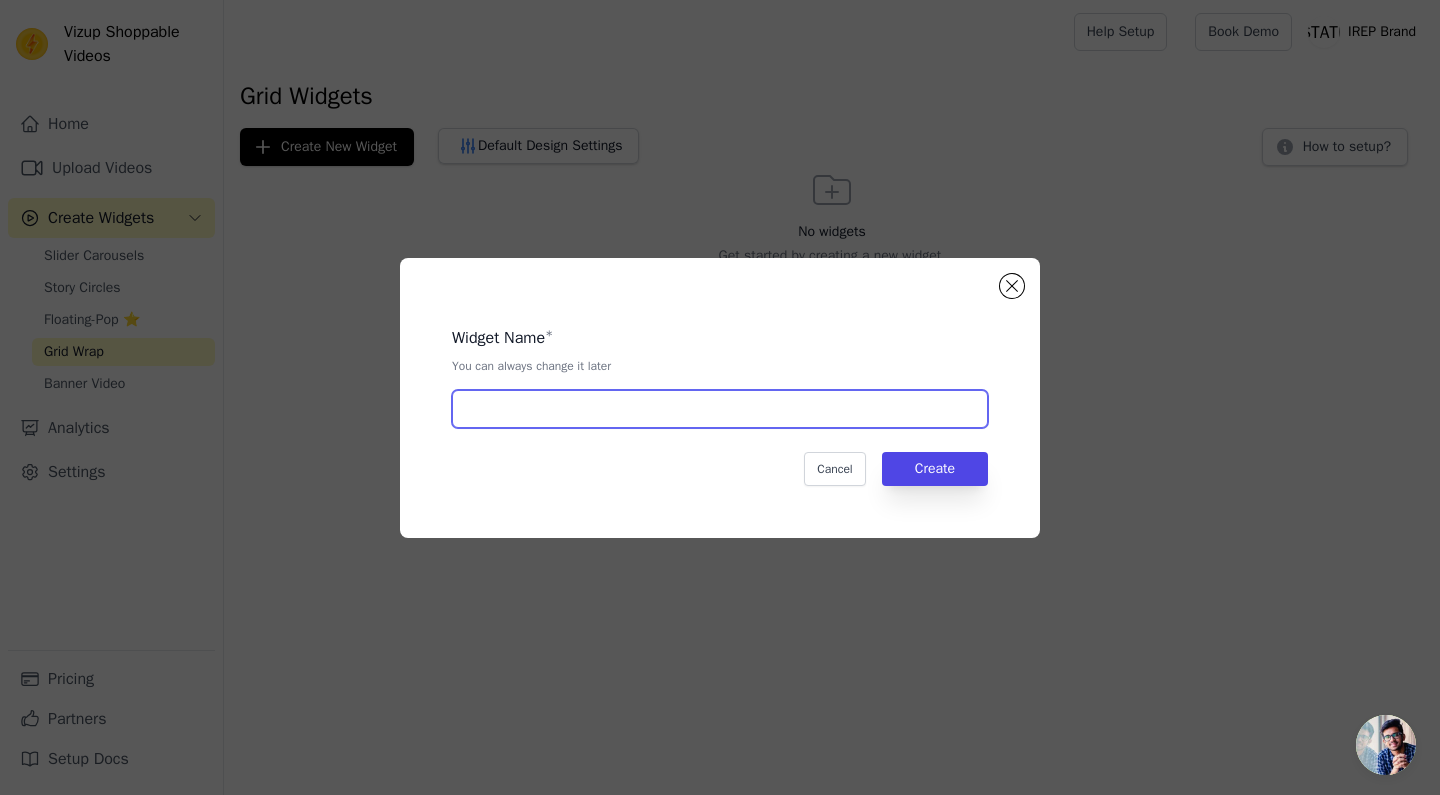 click at bounding box center (720, 409) 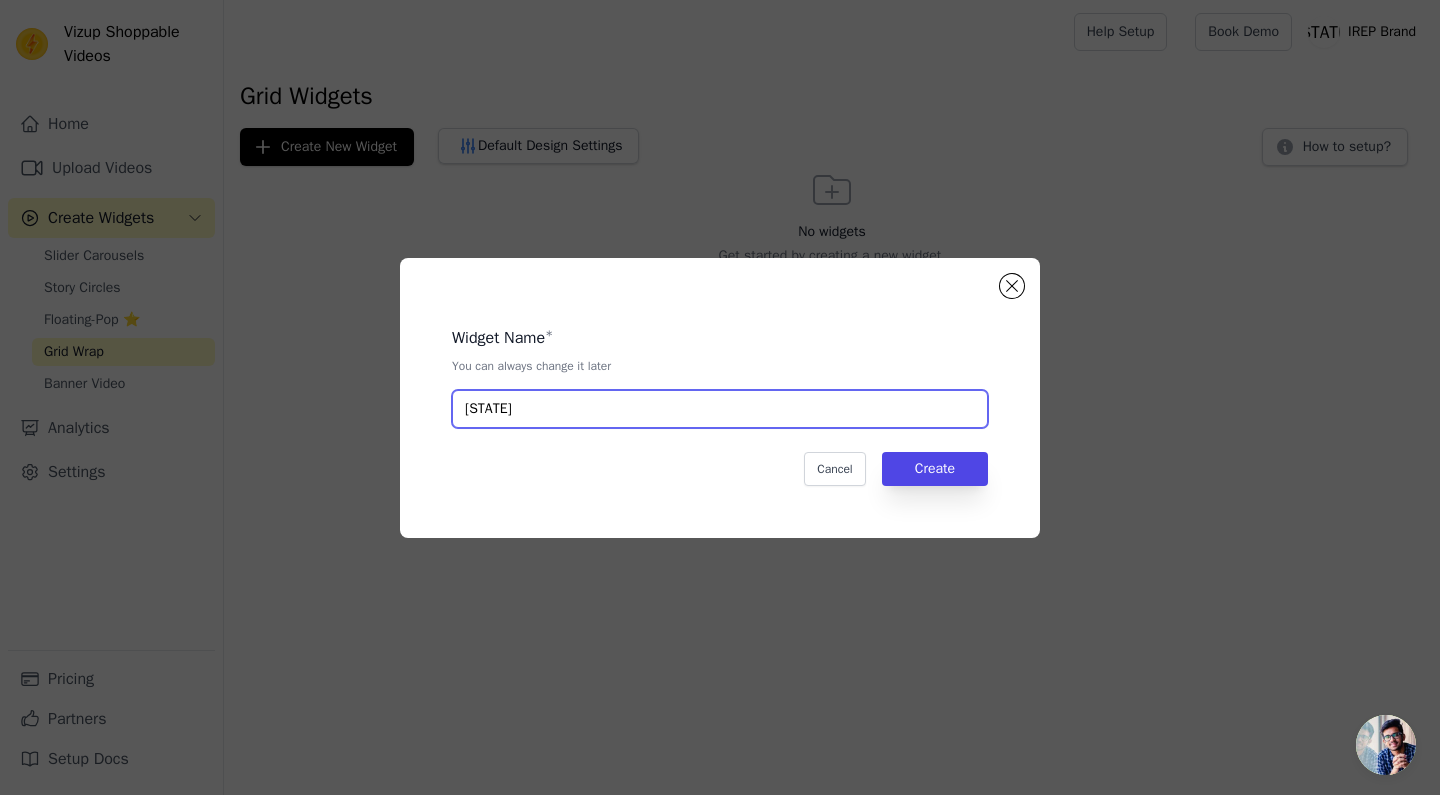 type on "M" 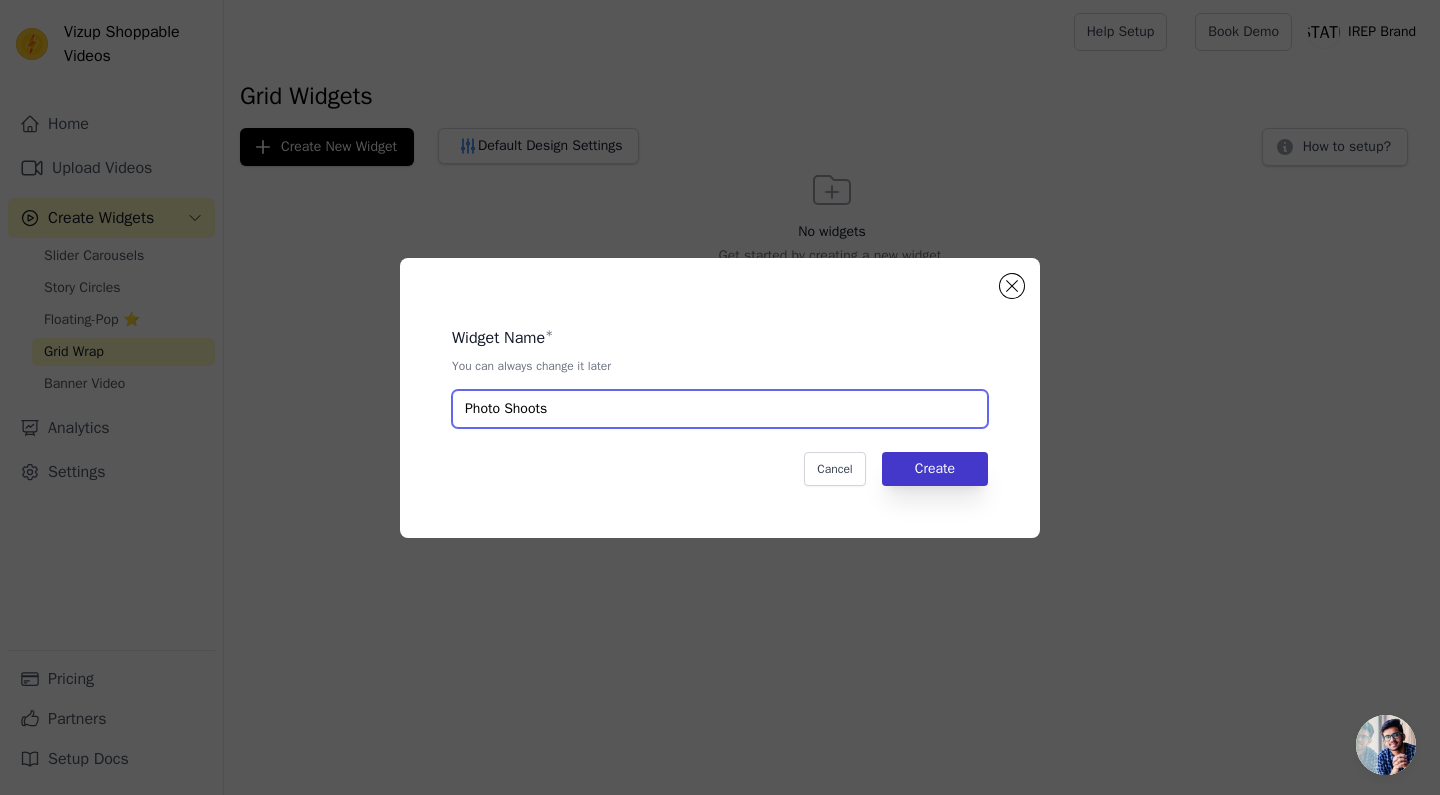 type on "Photo Shoots" 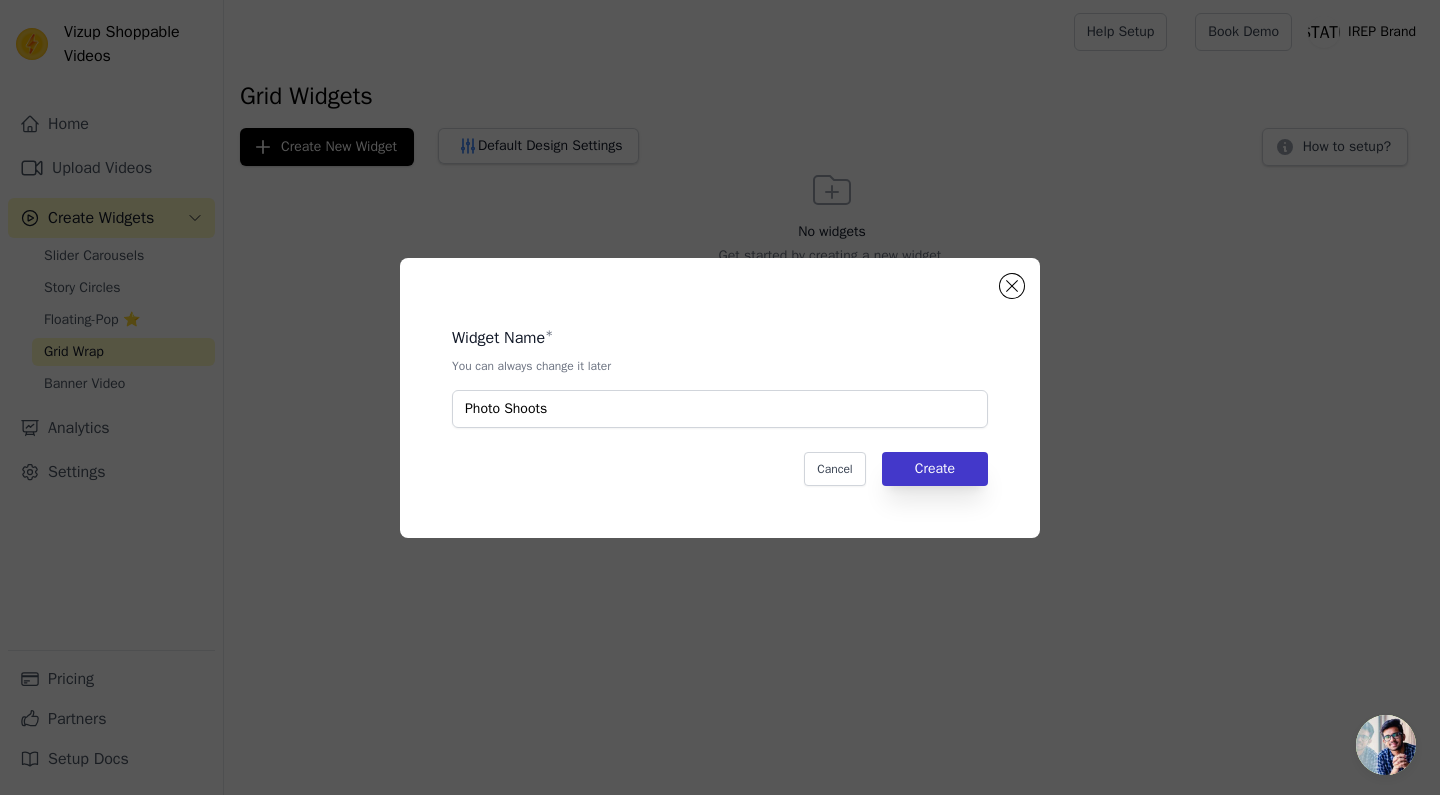 click on "Create" at bounding box center (935, 469) 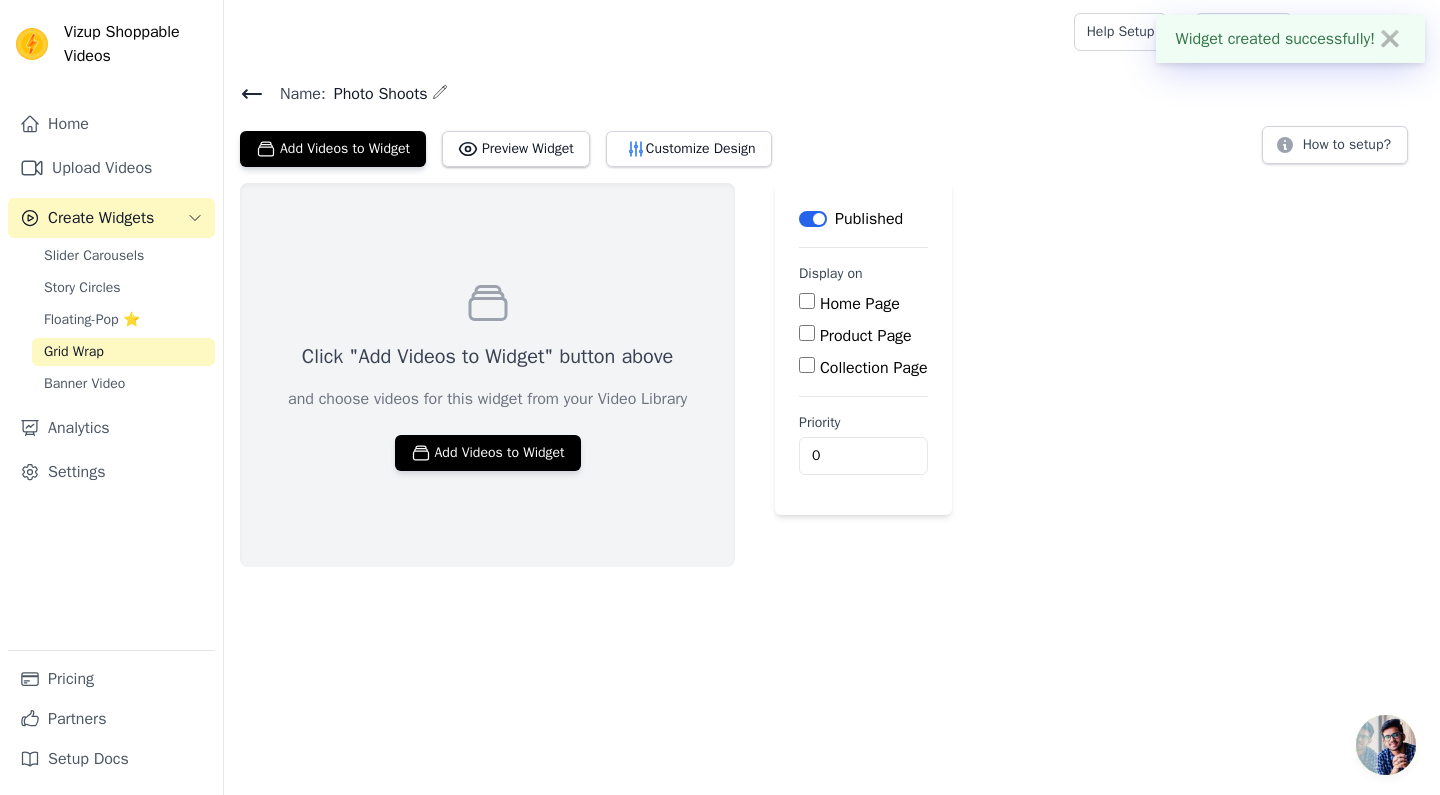 click 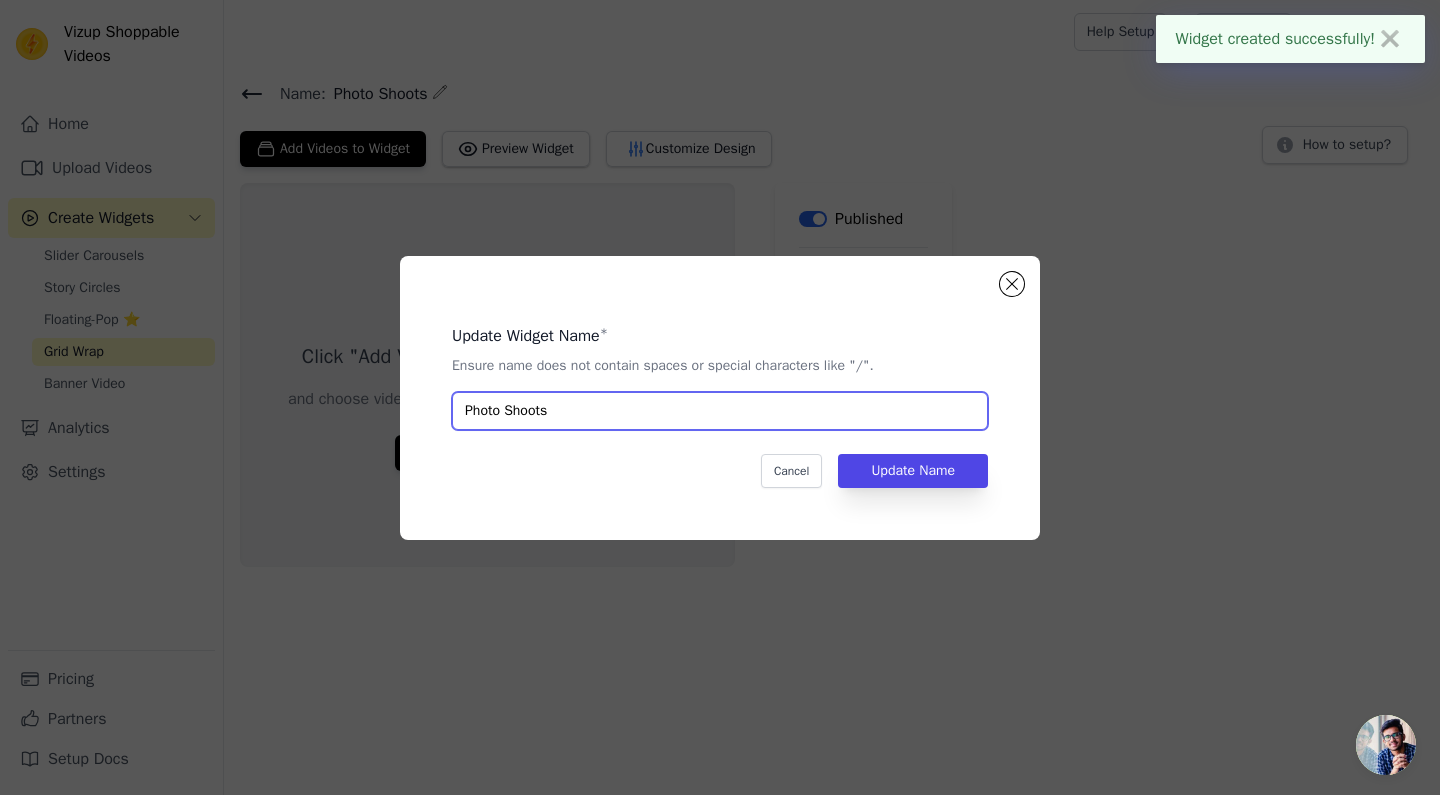 click on "Photo Shoots" at bounding box center (720, 411) 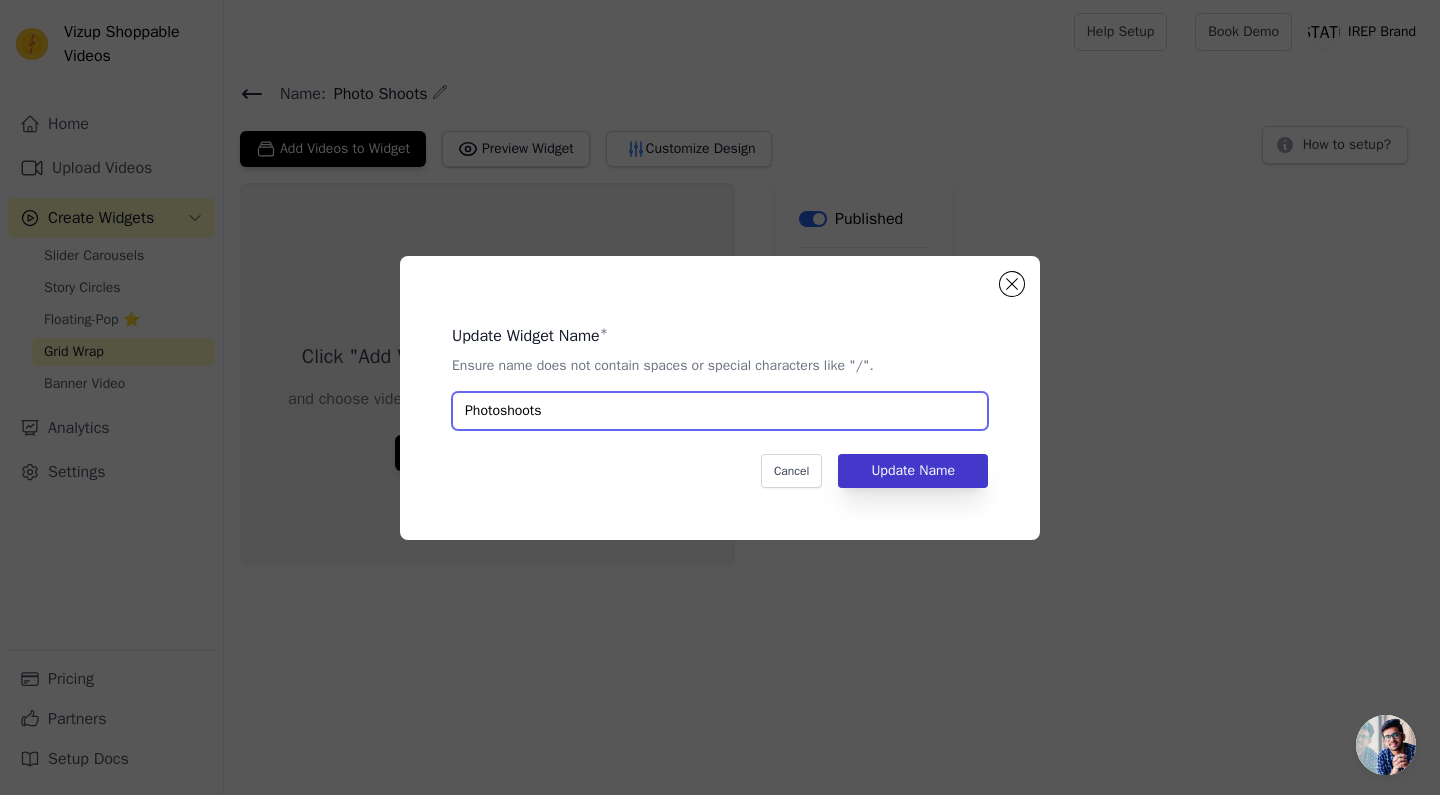 type on "Photoshoots" 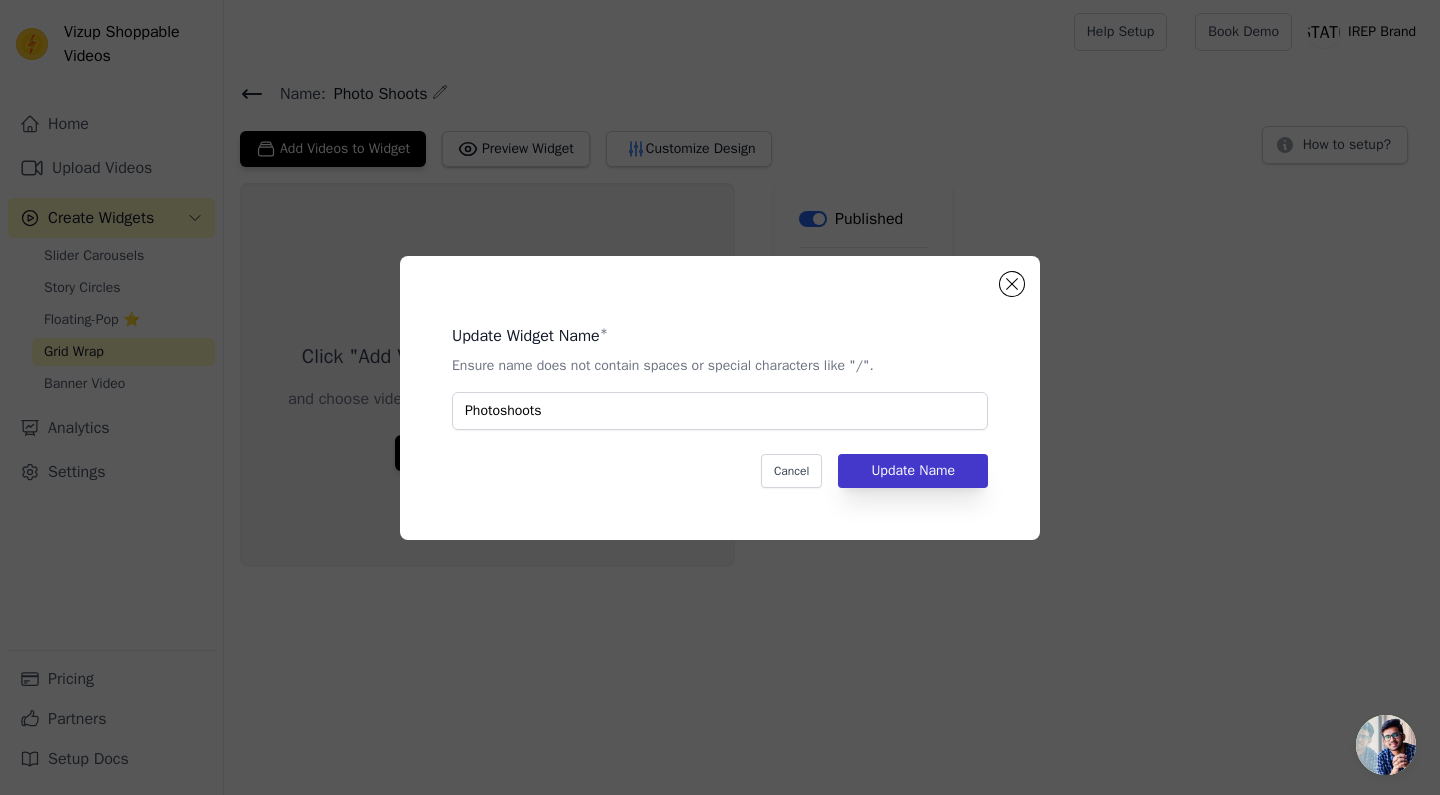 click on "Update Name" at bounding box center (913, 471) 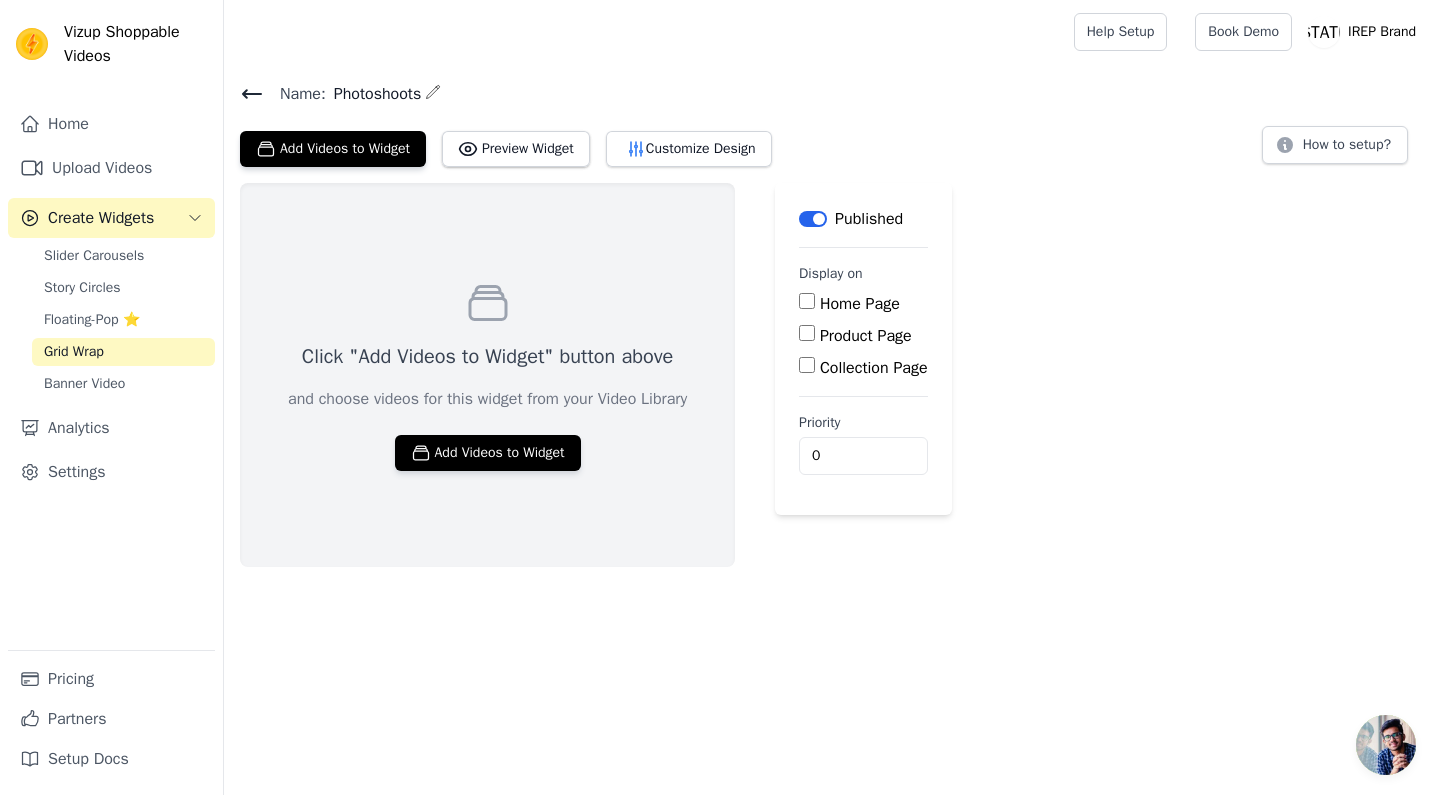 click on "Home Page" at bounding box center [807, 301] 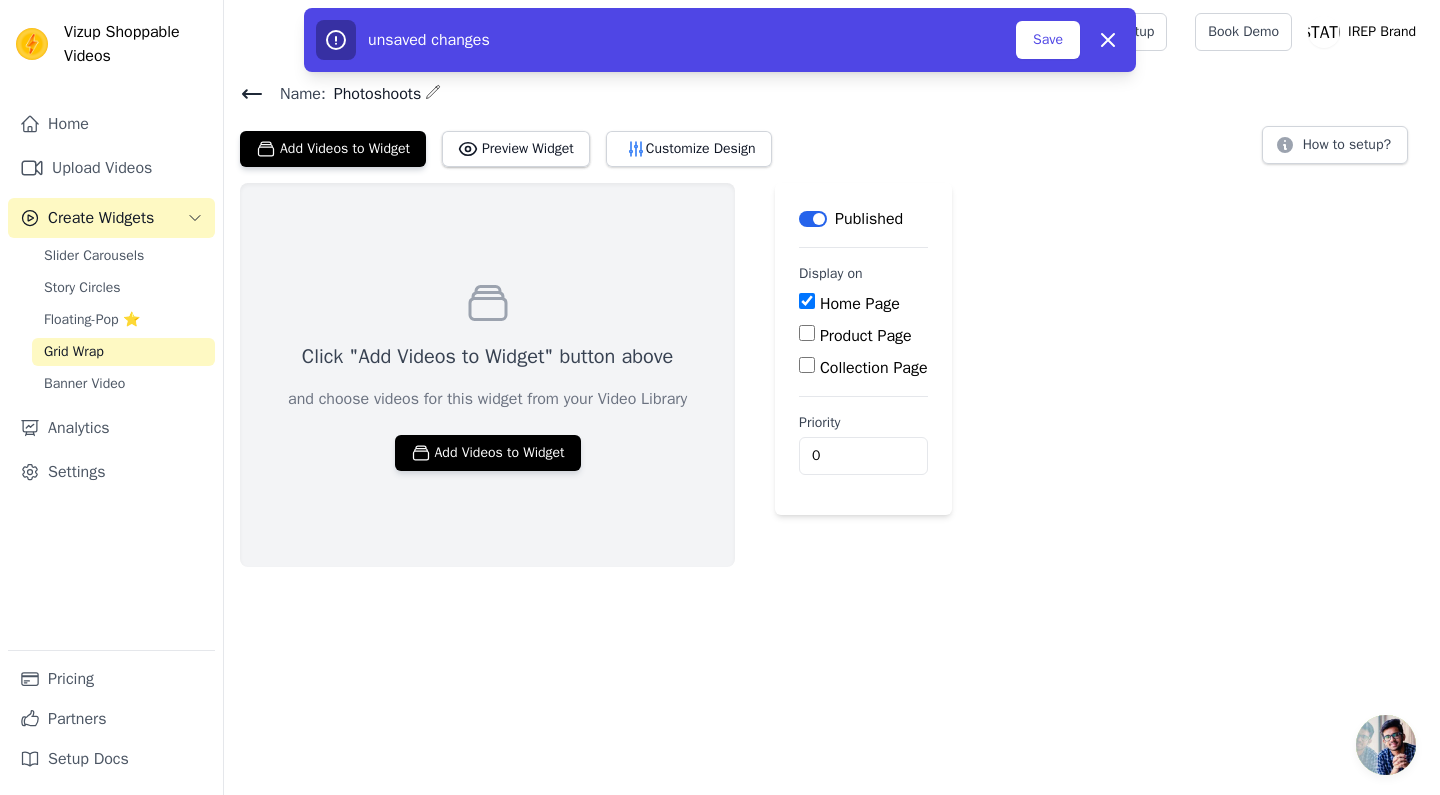 click on "Product Page" at bounding box center [807, 333] 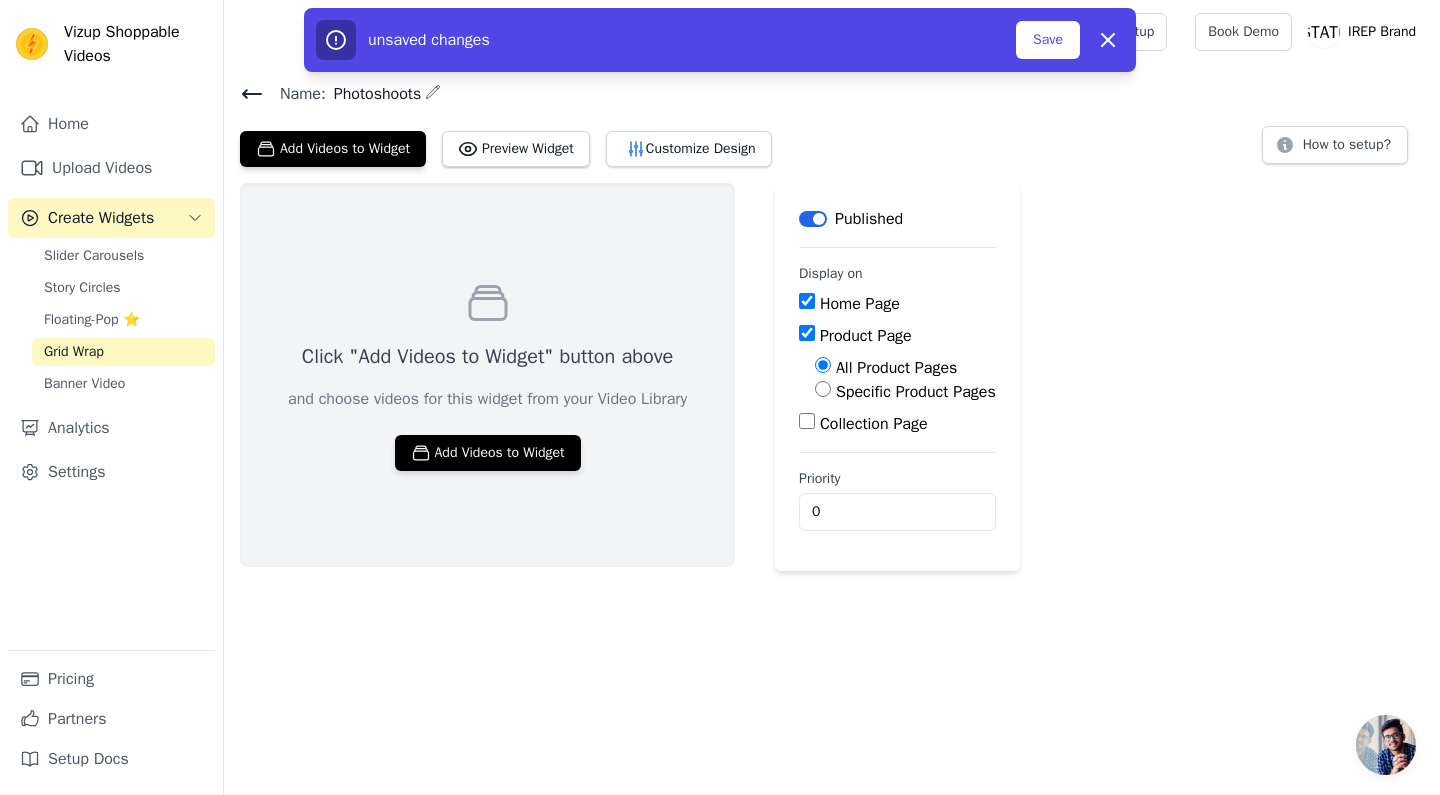 click on "Product Page" at bounding box center [807, 333] 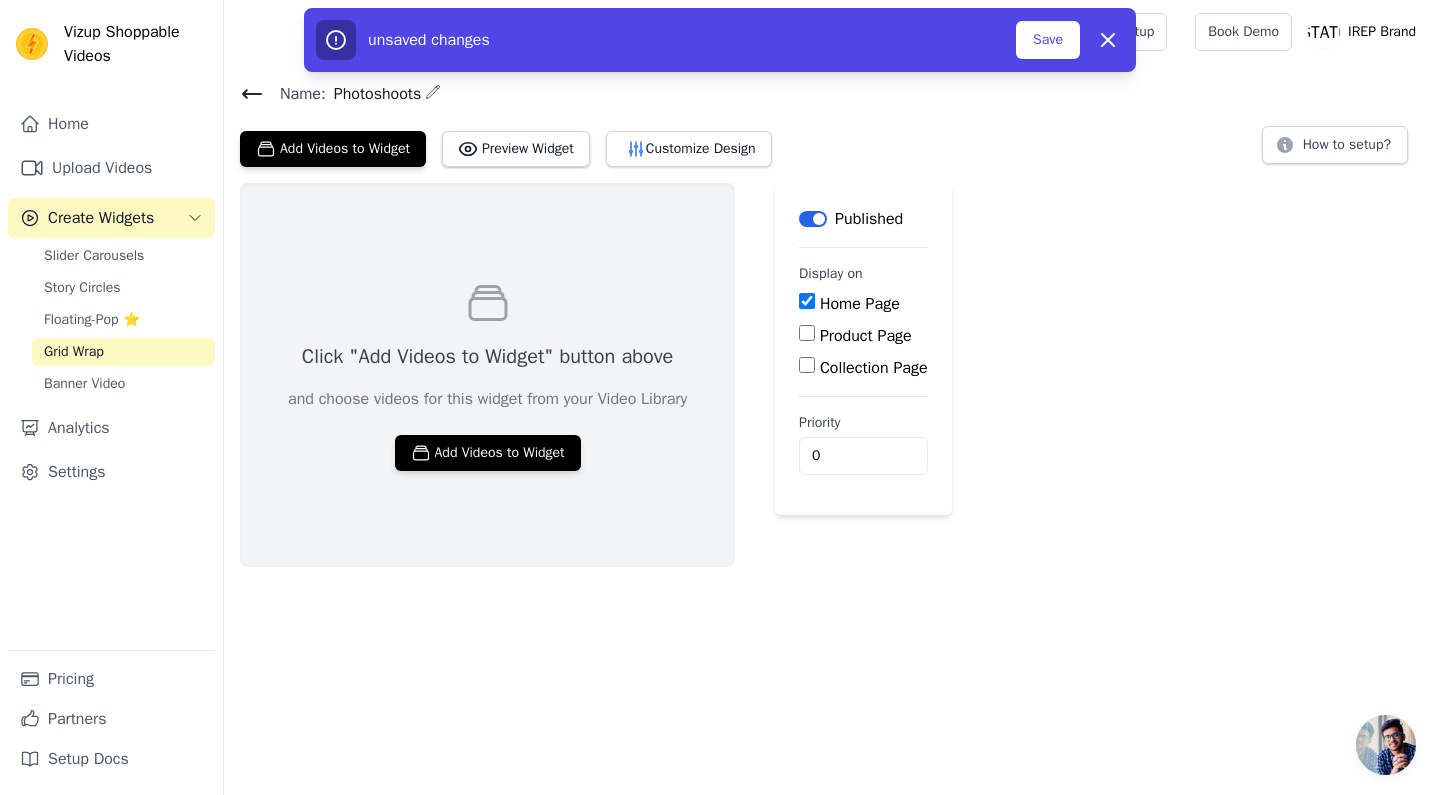 click on "Collection Page" at bounding box center (807, 365) 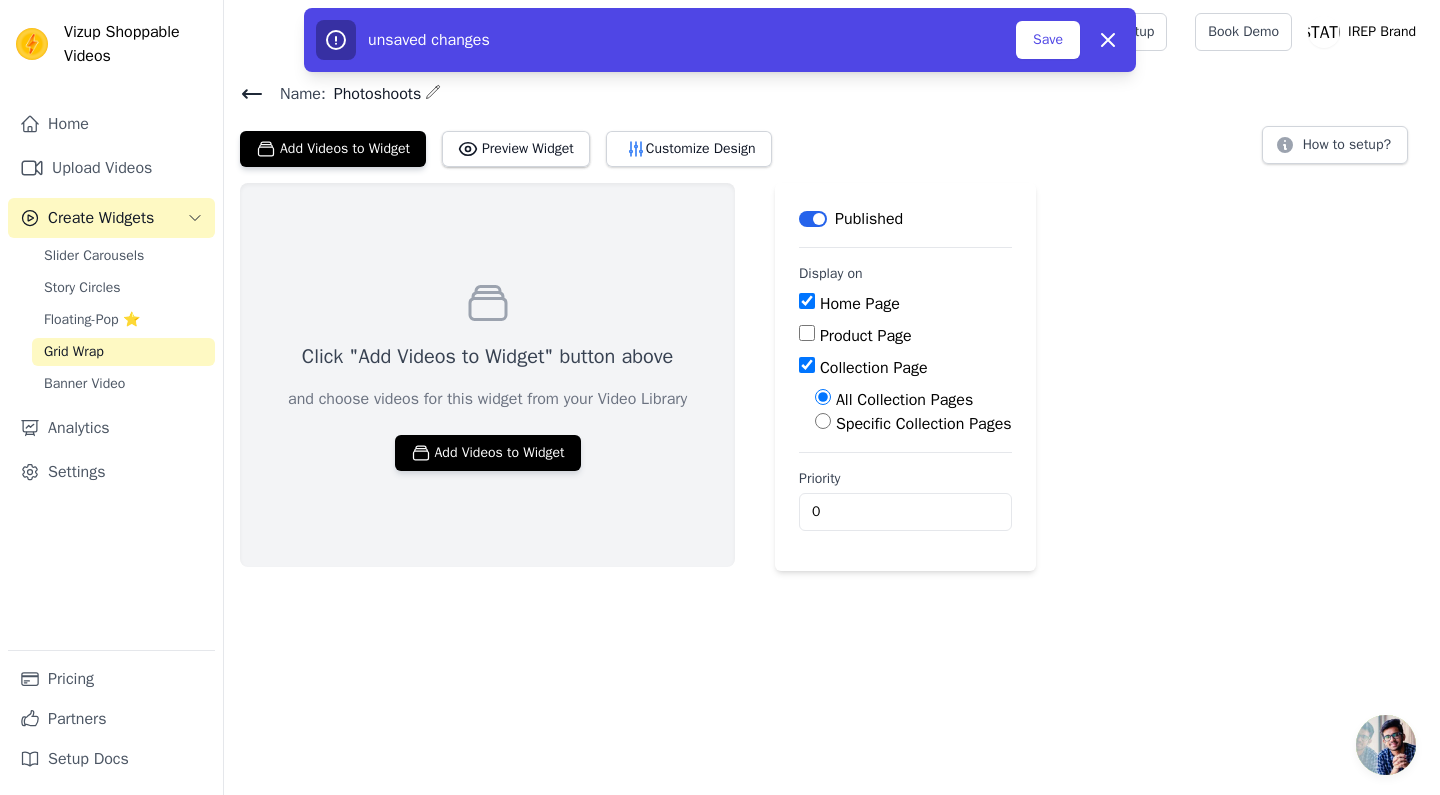 click on "Specific Collection Pages" at bounding box center (913, 424) 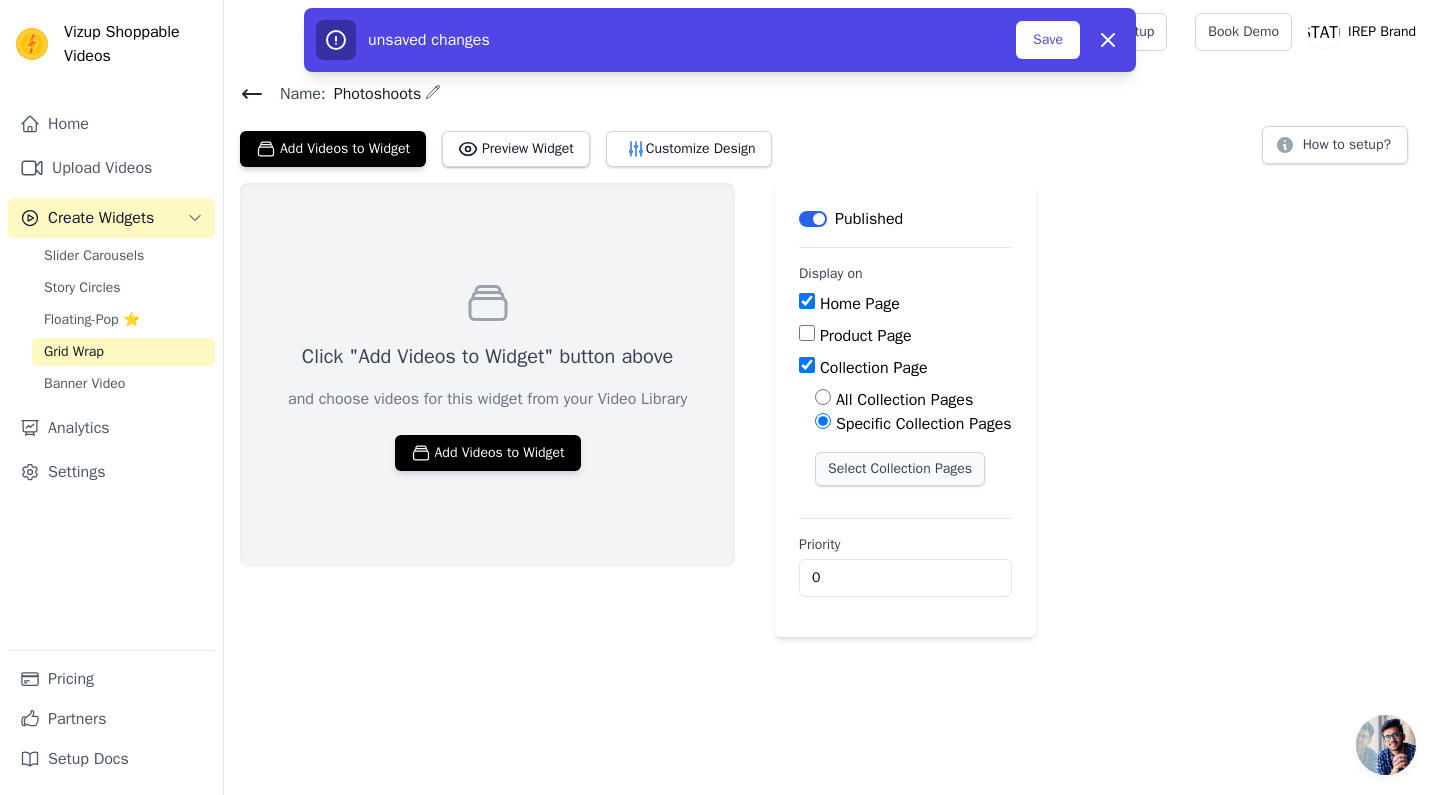 click on "Select Collection Pages" at bounding box center (900, 469) 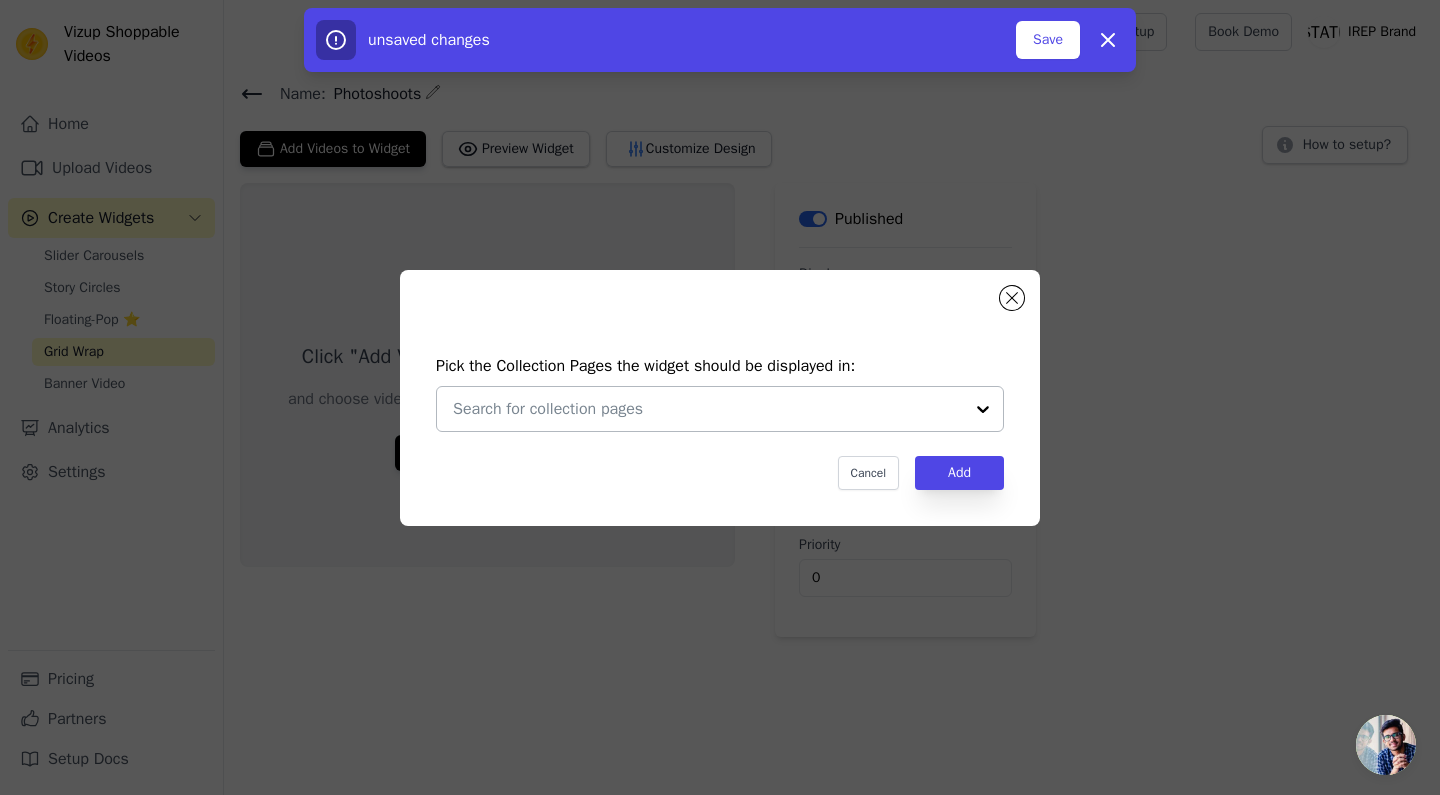 click at bounding box center [708, 409] 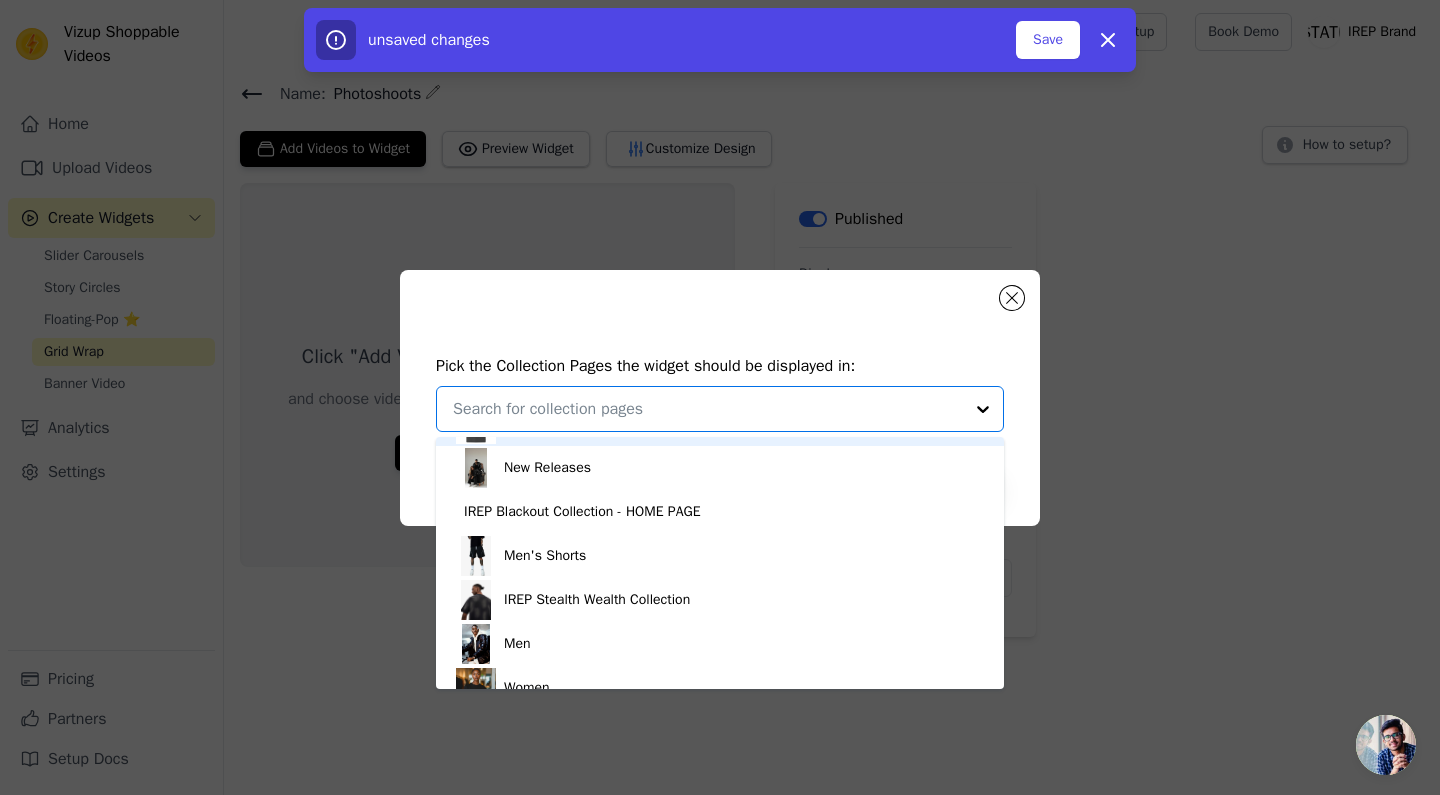 scroll, scrollTop: 228, scrollLeft: 0, axis: vertical 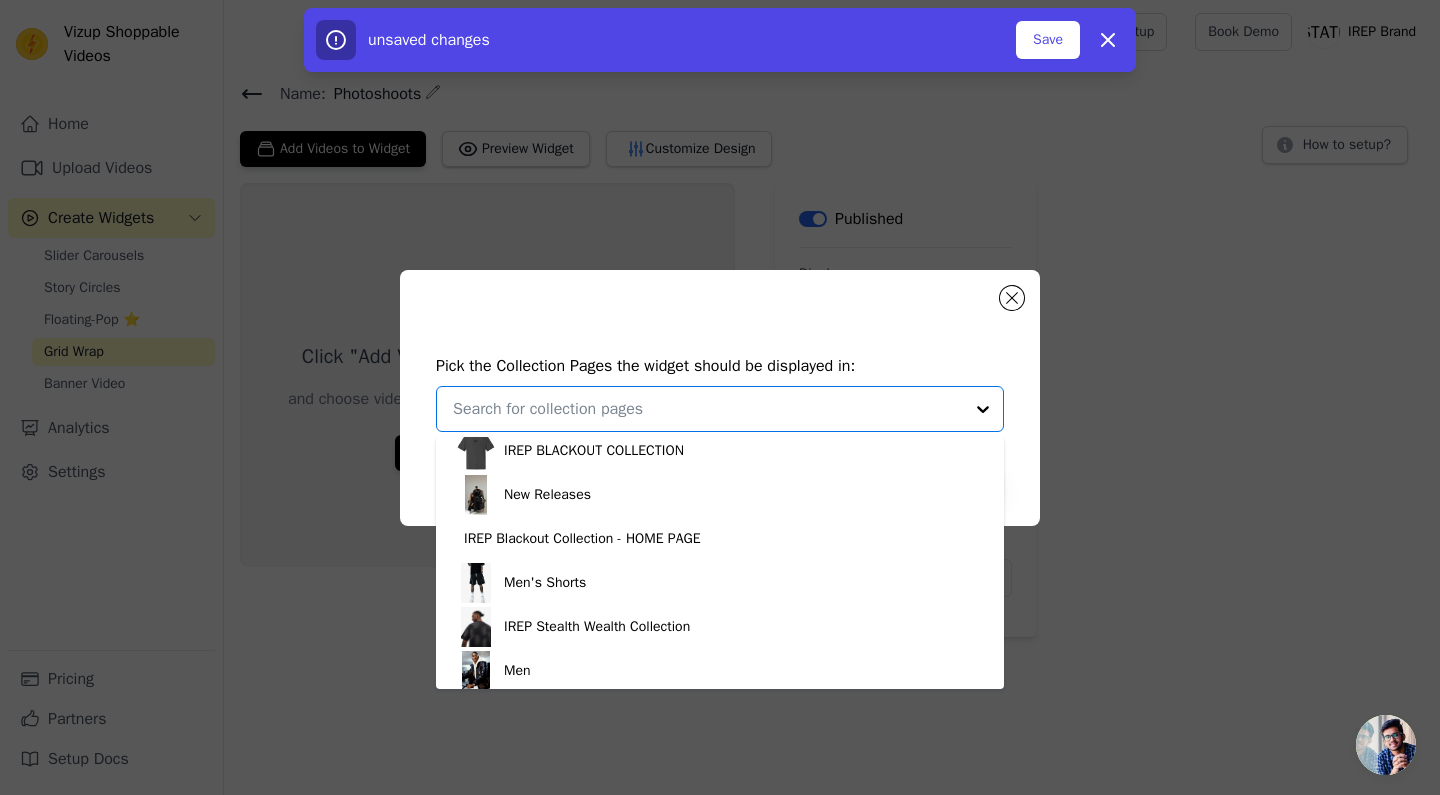 click on "Pick the Collection Pages the widget should be displayed in: Men's Hoodies Jackets Men's Sweatpants Music Collection Men's Sweatshirts IREP BLACKOUT COLLECTION New Releases IREP Blackout Collection - HOME PAGE Men's Shorts IREP Stealth Wealth Collection Men Women Women Shorts Women T-Shirts Women Bags Women Hoodies Women Sweatshirts Women's Jeans Women's Tops Women's Skirts Option undefined, selected. You are currently focused on option Music Collection. There are 20 results available. Cancel Add" 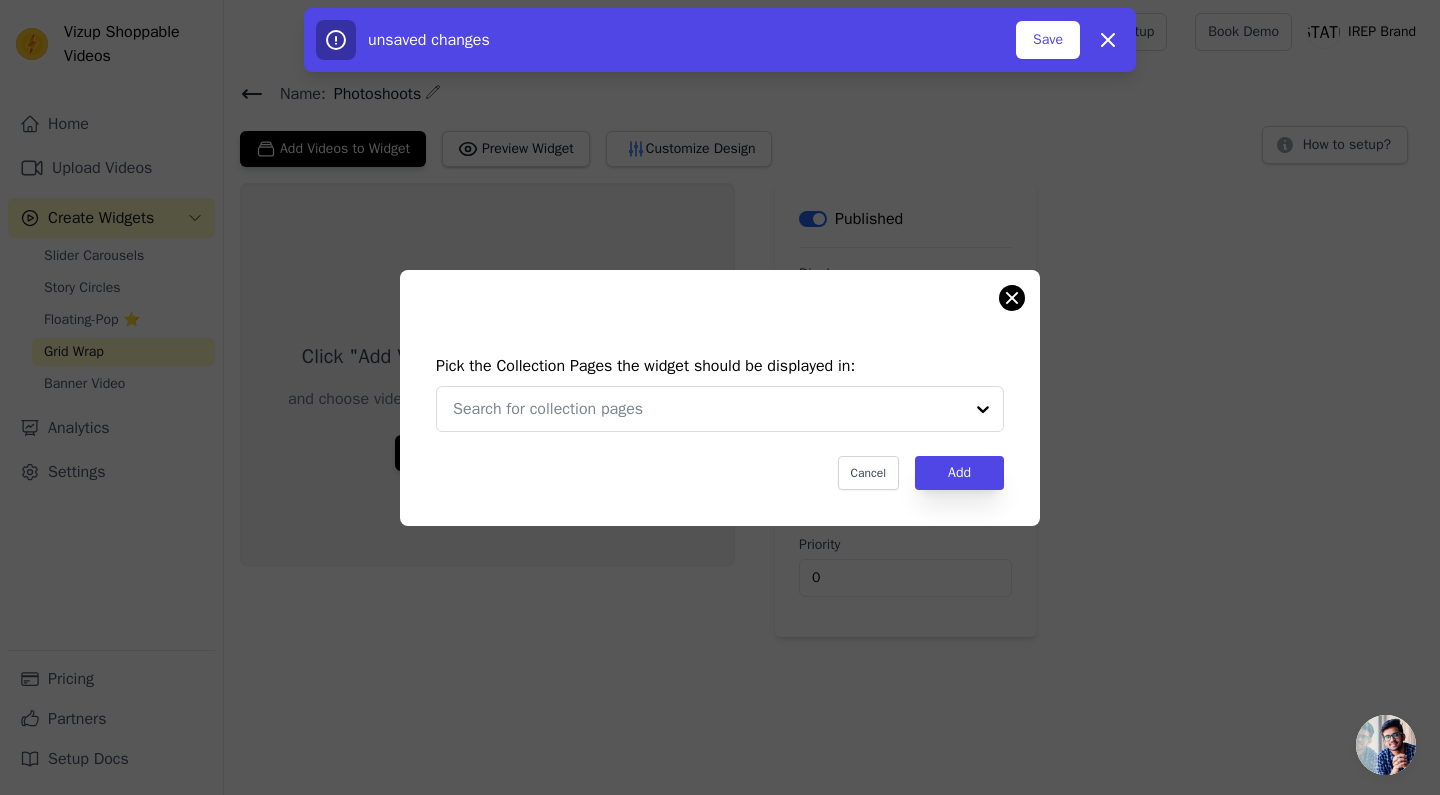 click at bounding box center (1012, 298) 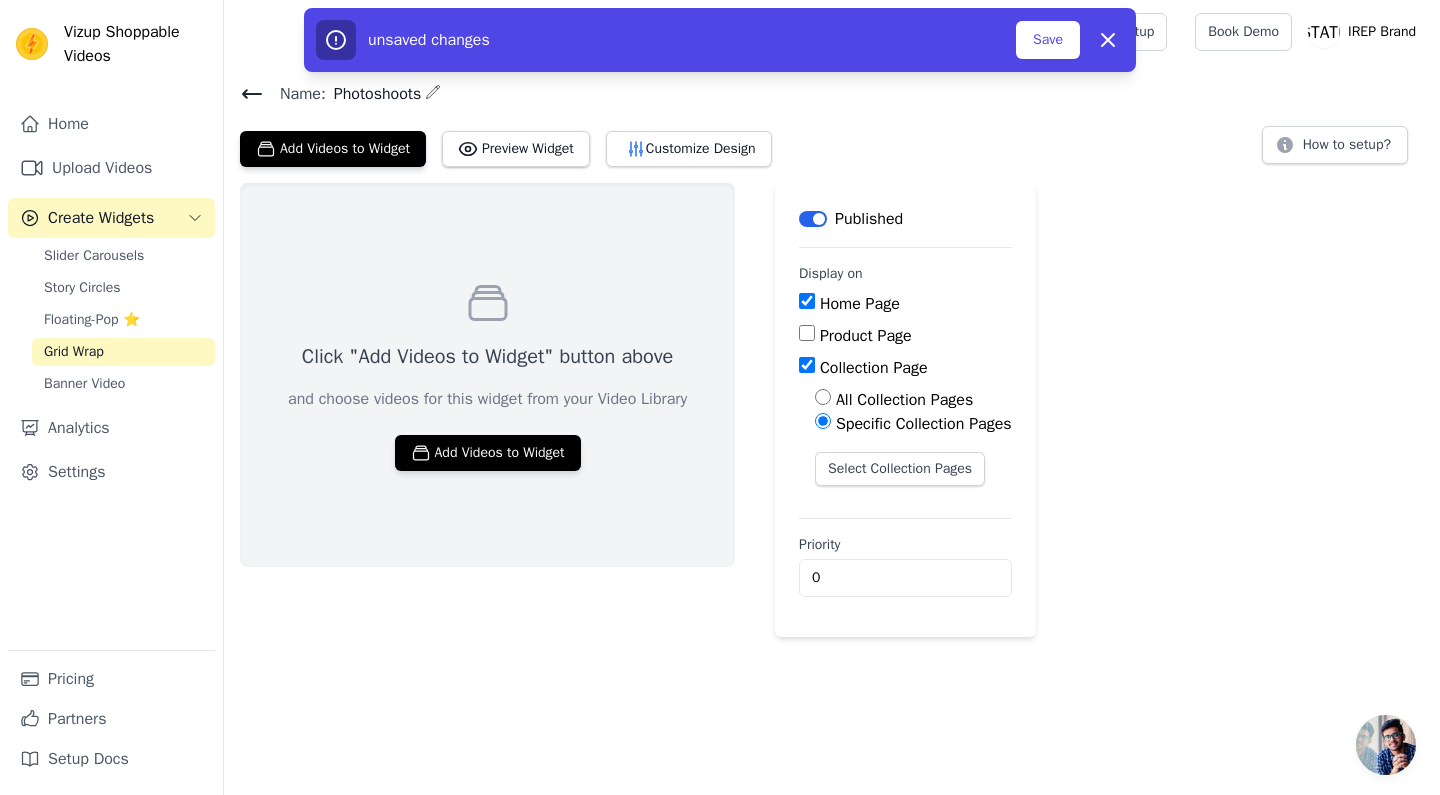 click on "Collection Page" at bounding box center (807, 365) 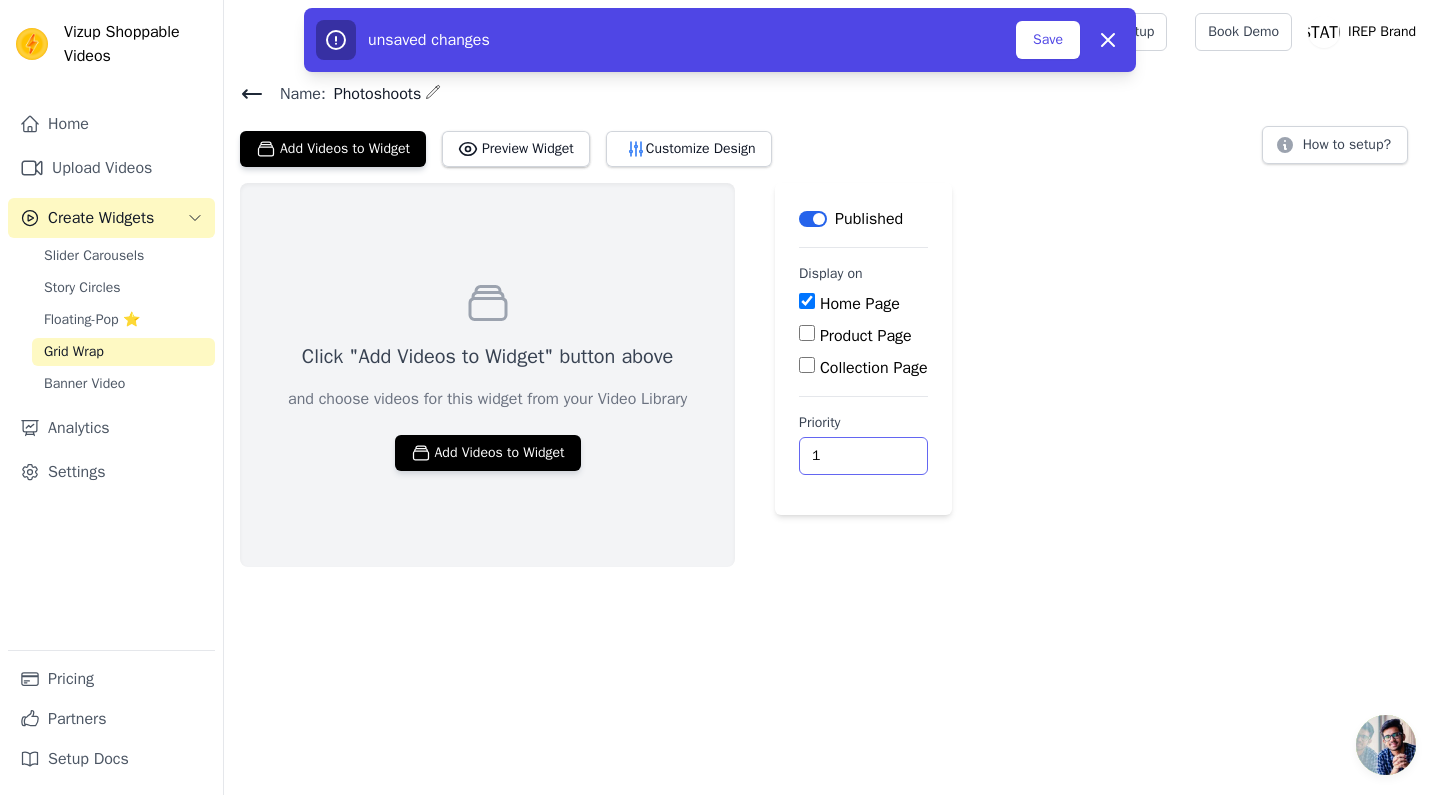click on "1" at bounding box center (863, 456) 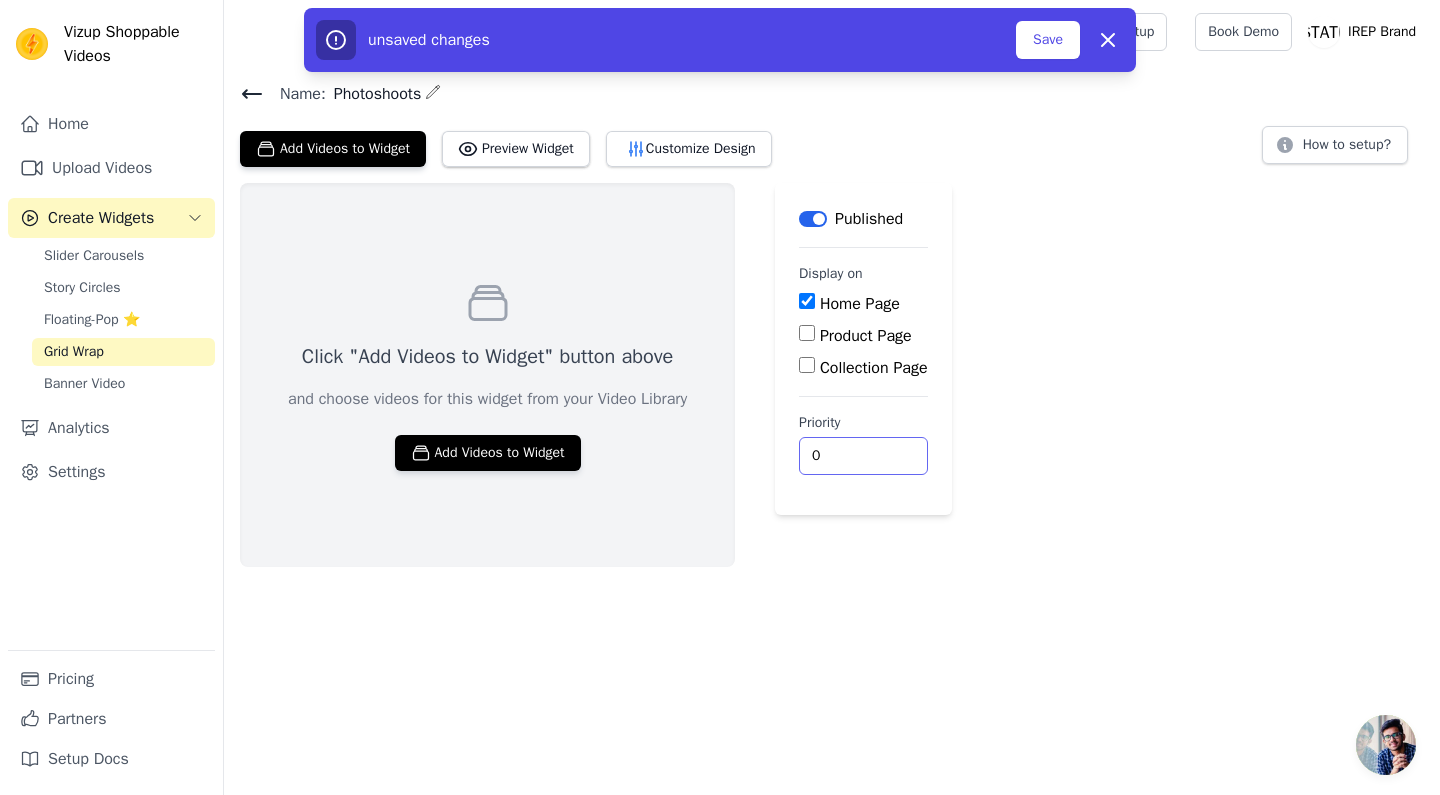 click on "0" at bounding box center [863, 456] 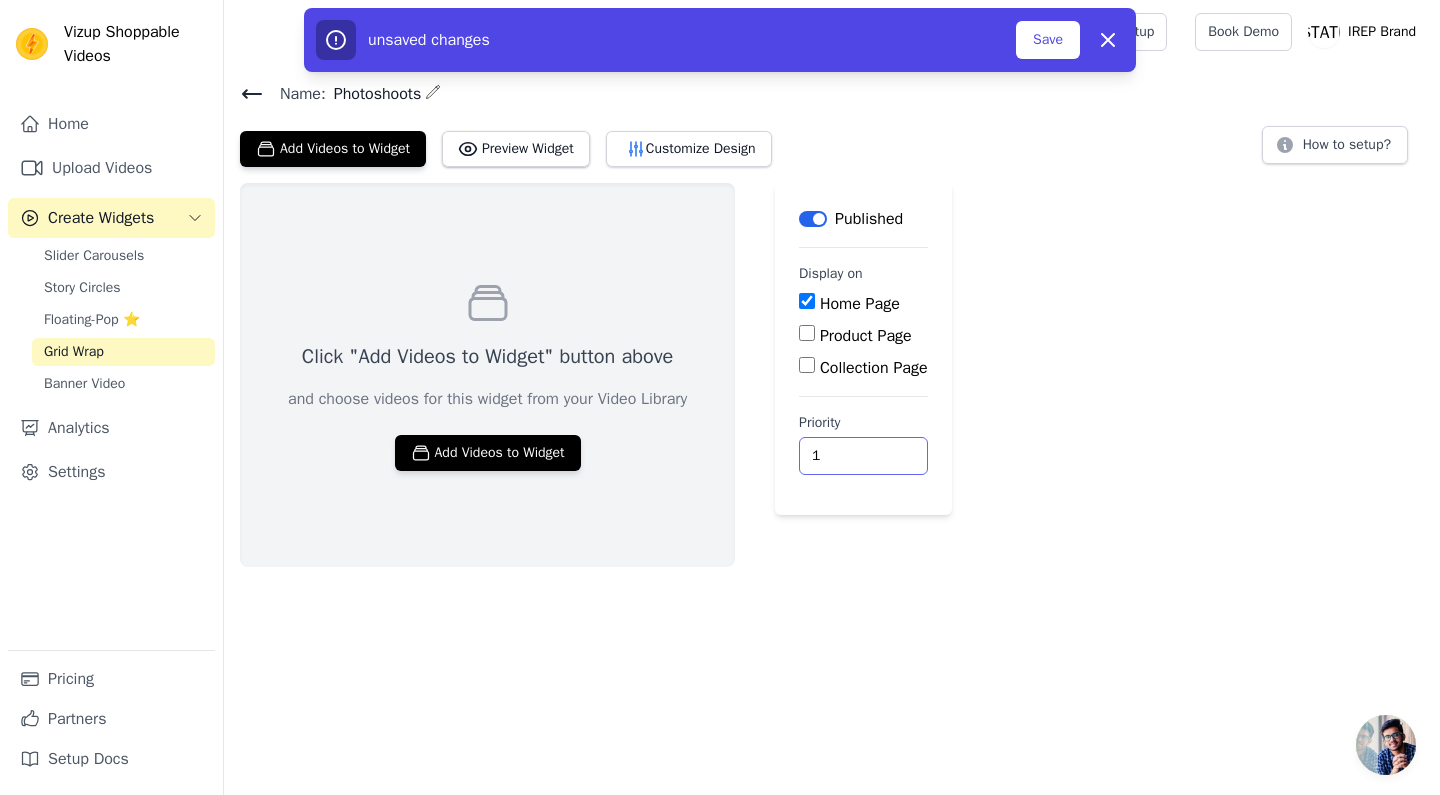 click on "1" at bounding box center [863, 456] 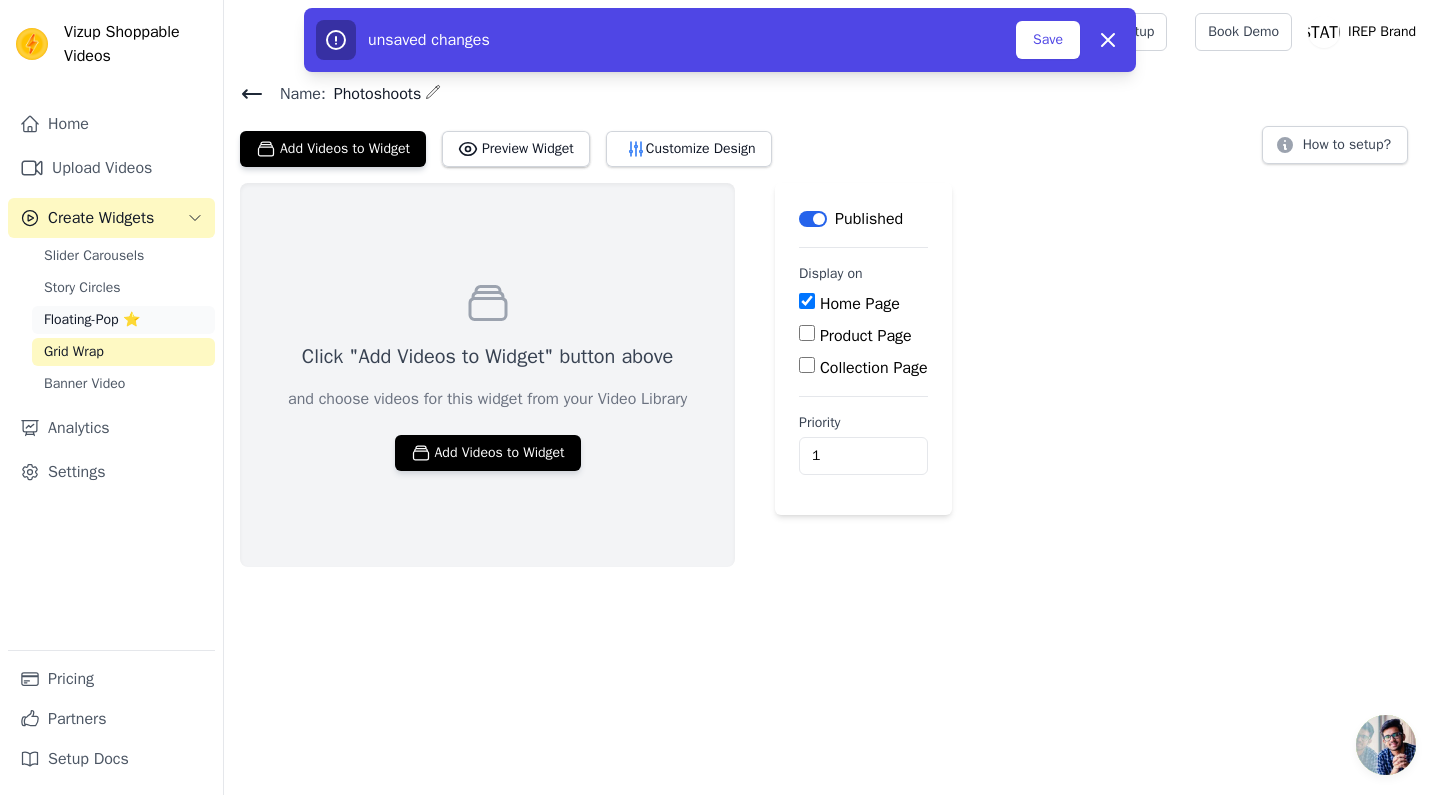 click on "Floating-Pop ⭐" at bounding box center (92, 320) 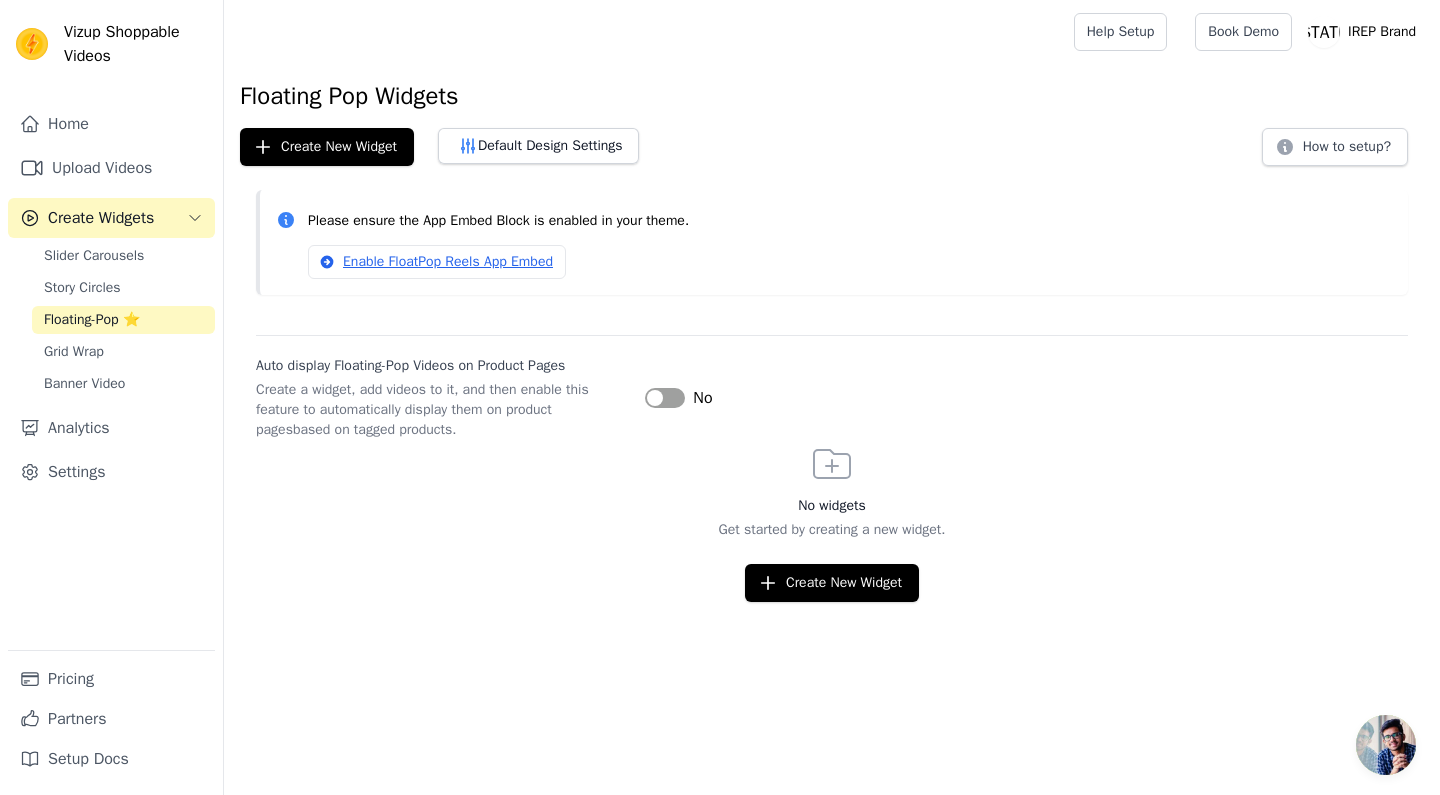 click on "Label" at bounding box center [665, 398] 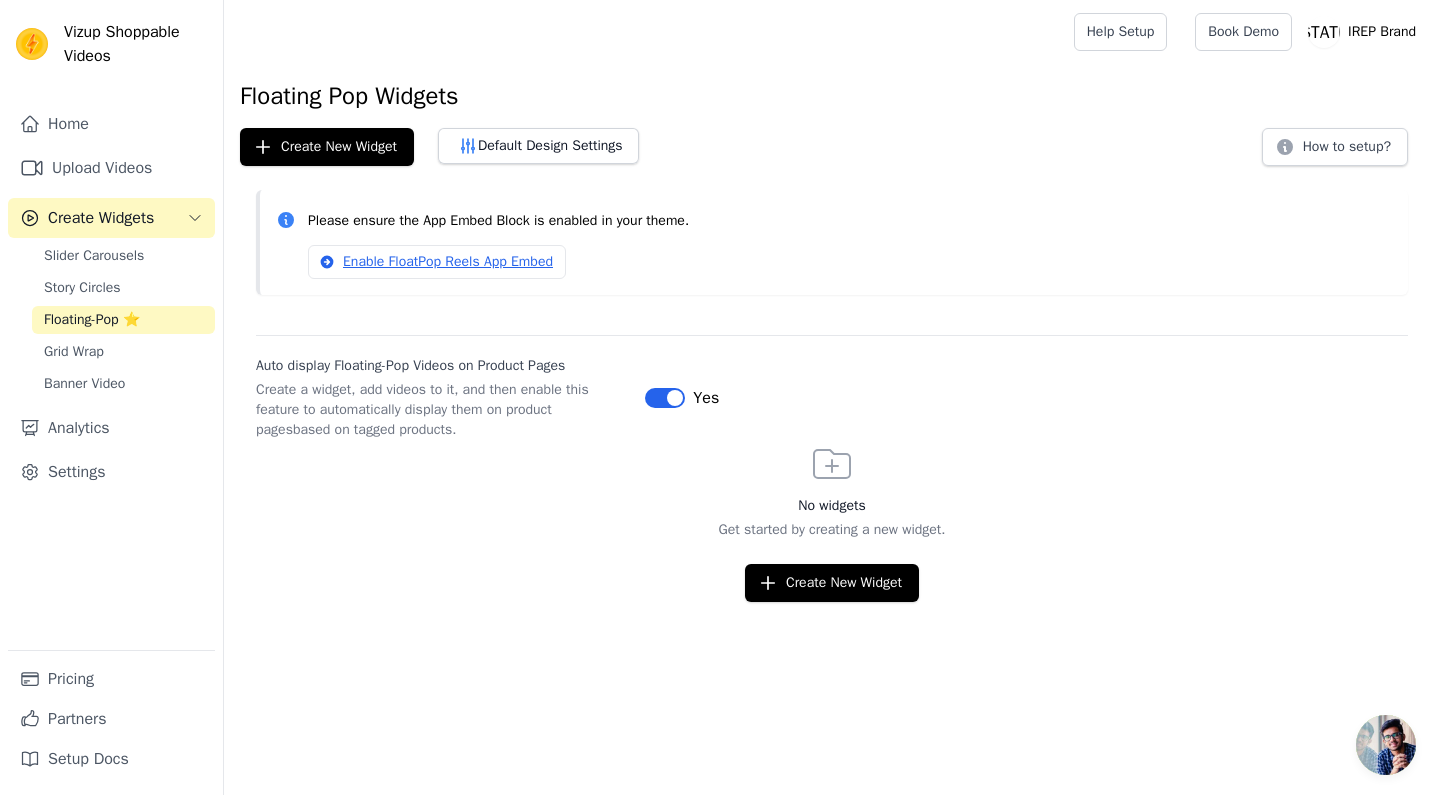 click on "Auto display Floating-Pop Videos on Product Pages Create a widget, add videos to it, and then enable this feature to automatically display them on product pages based on tagged products. Label Yes" at bounding box center [832, 387] 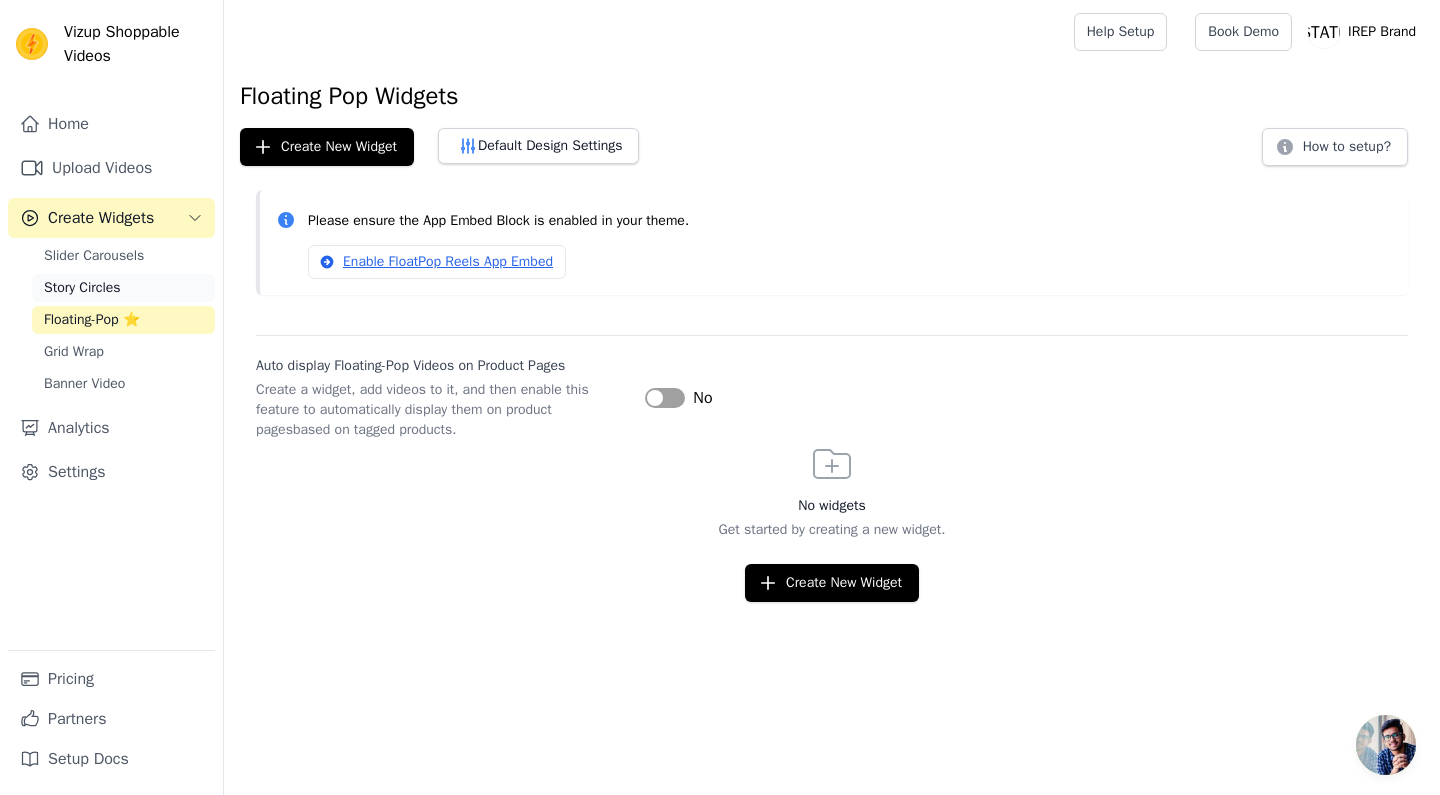 click on "Story Circles" at bounding box center [82, 288] 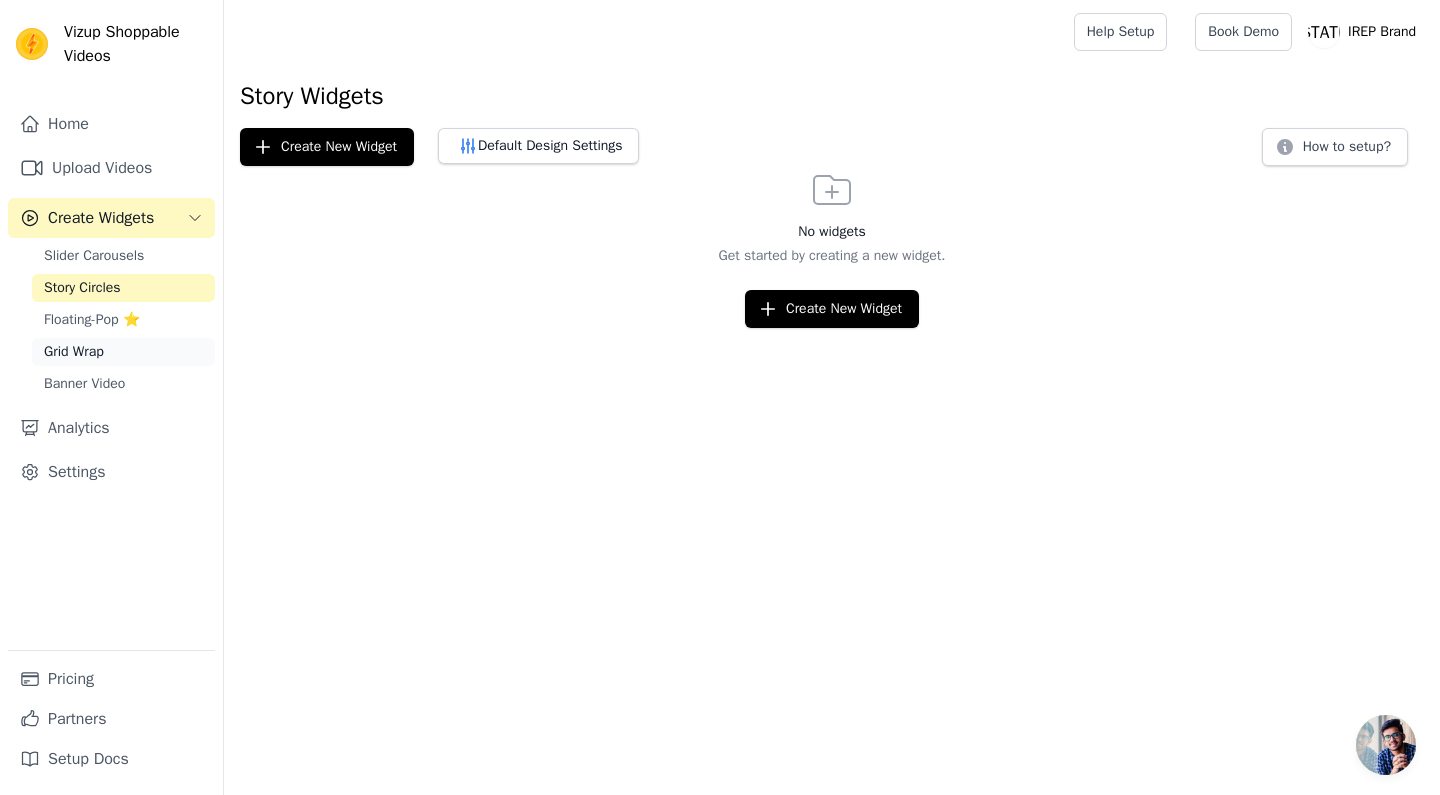 click on "Grid Wrap" at bounding box center [123, 352] 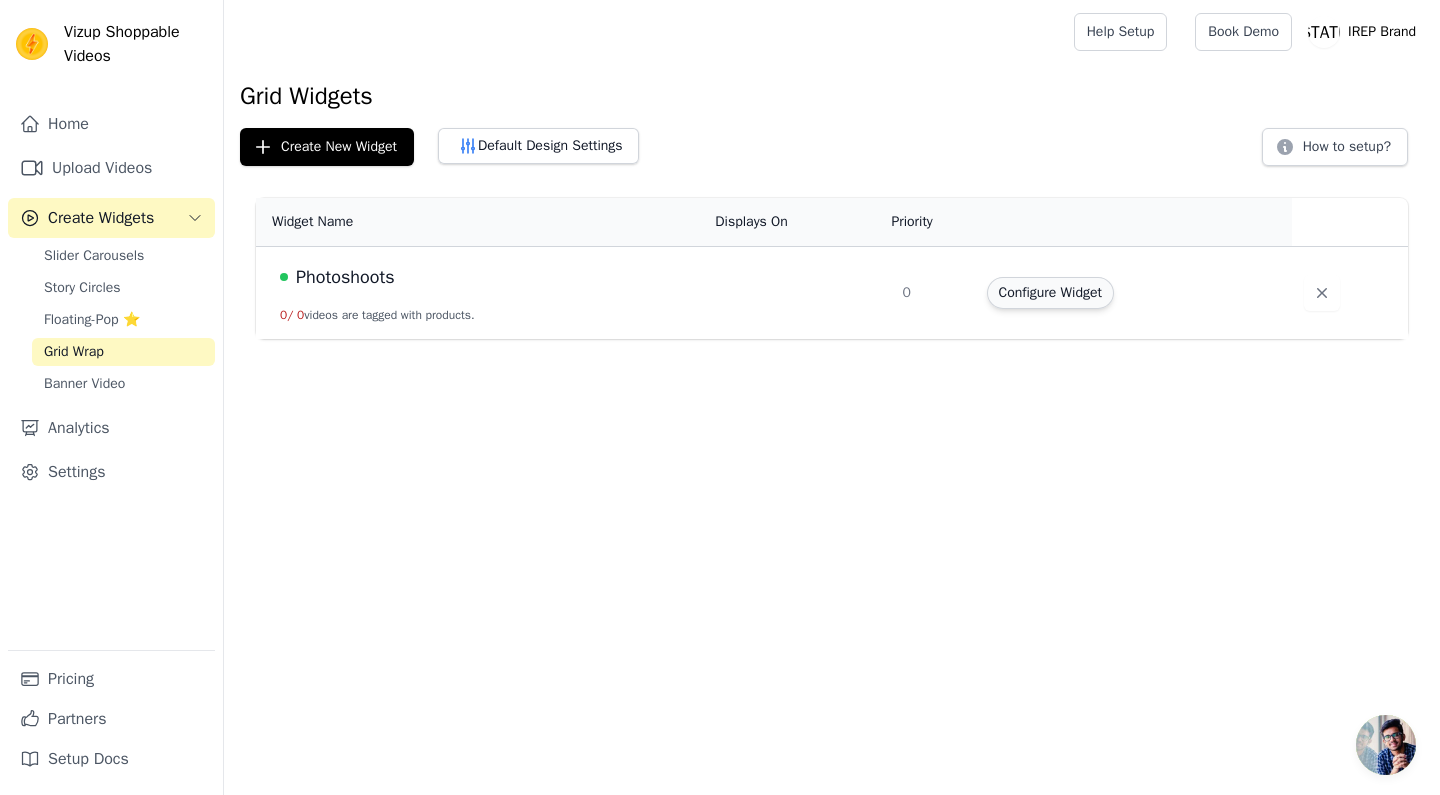 click on "Configure Widget" at bounding box center [1050, 293] 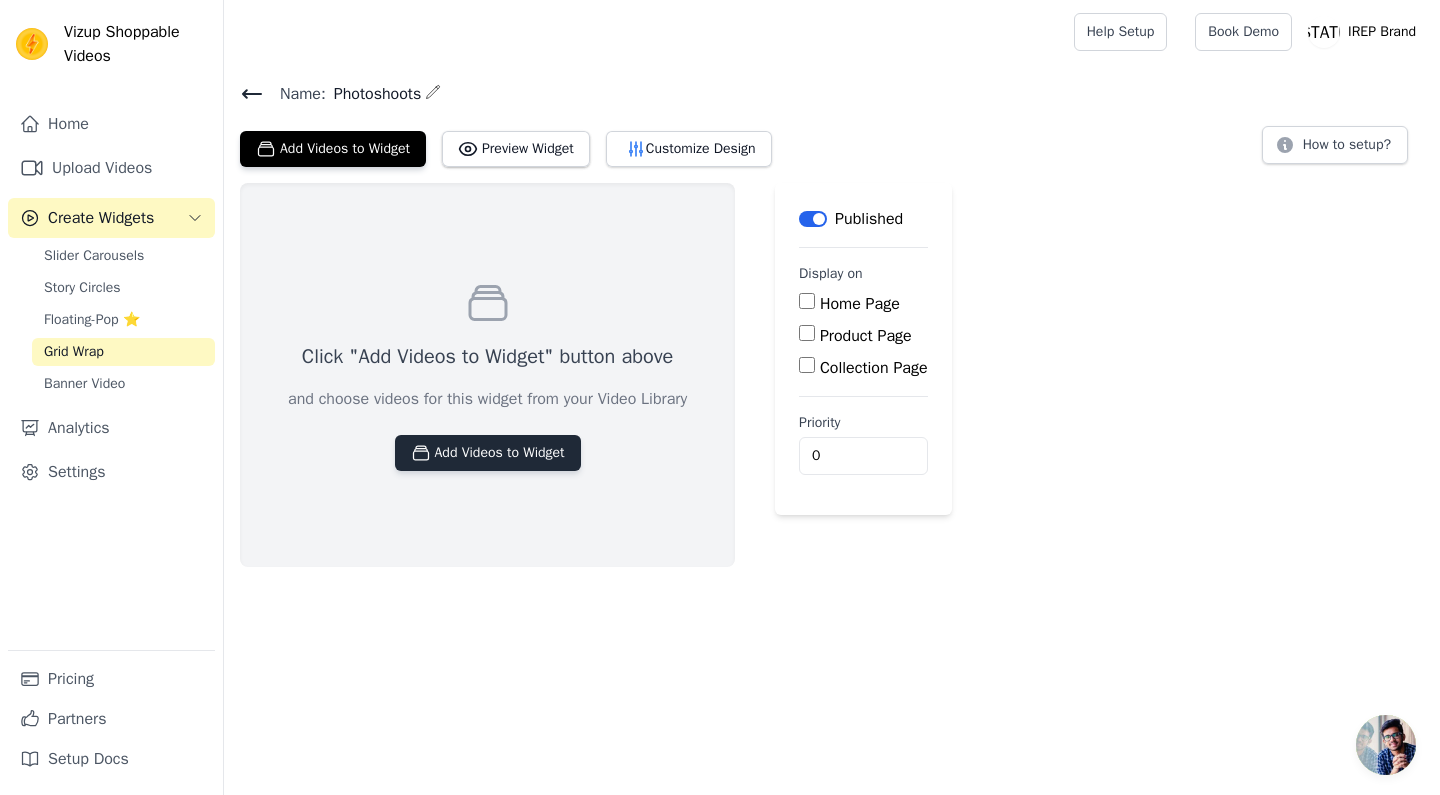 click on "Add Videos to Widget" at bounding box center (488, 453) 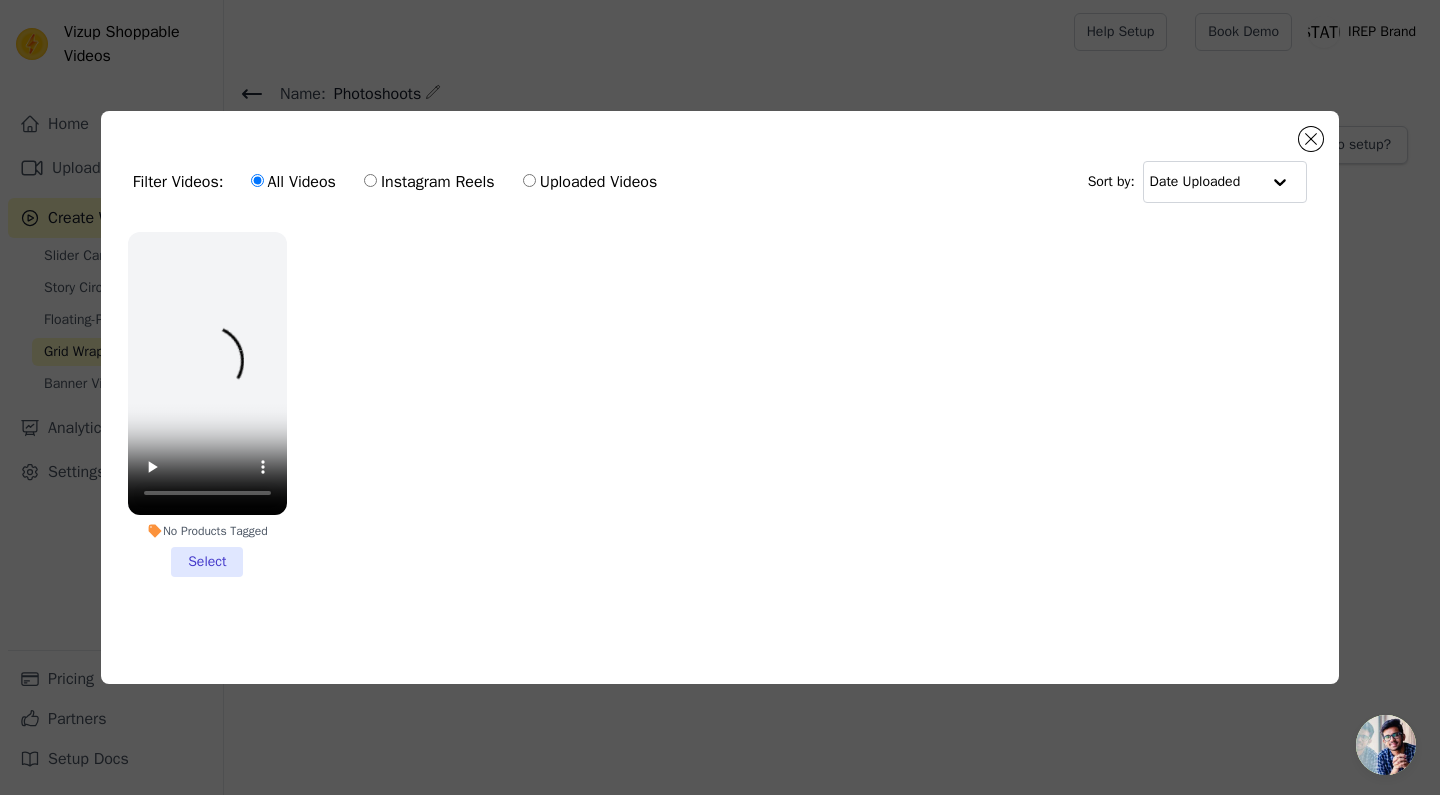 click on "Instagram Reels" at bounding box center (429, 182) 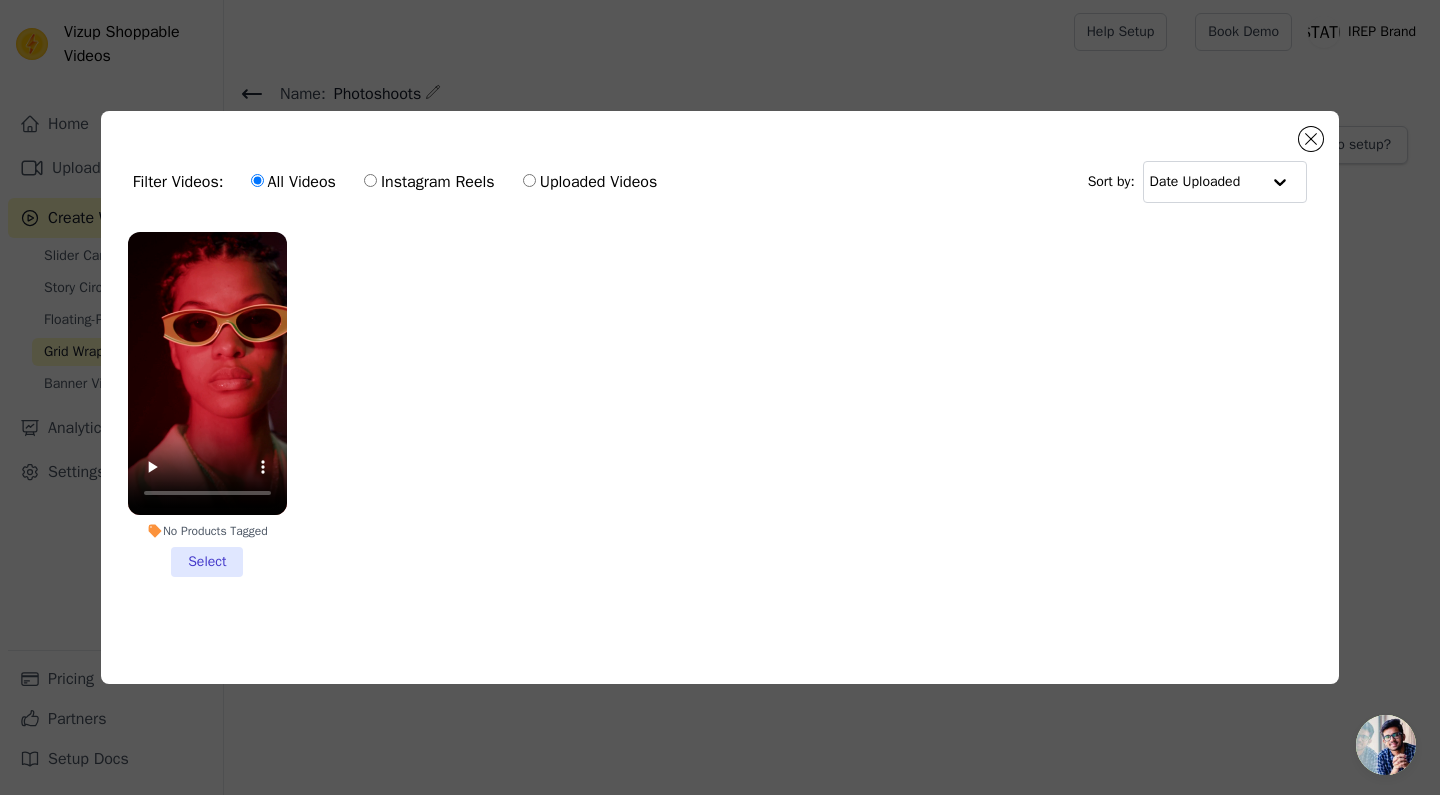 click on "Instagram Reels" at bounding box center (370, 180) 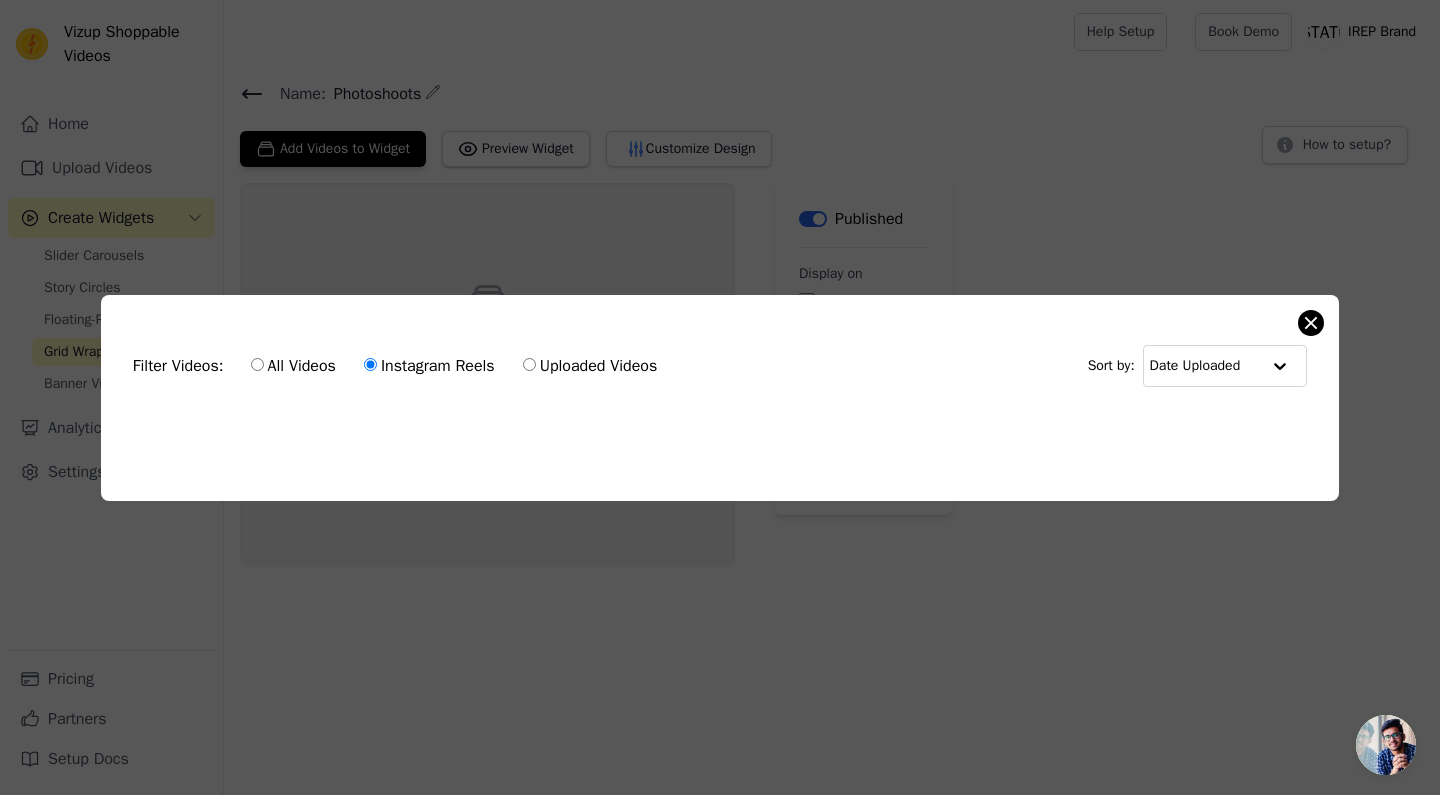 click at bounding box center [1311, 323] 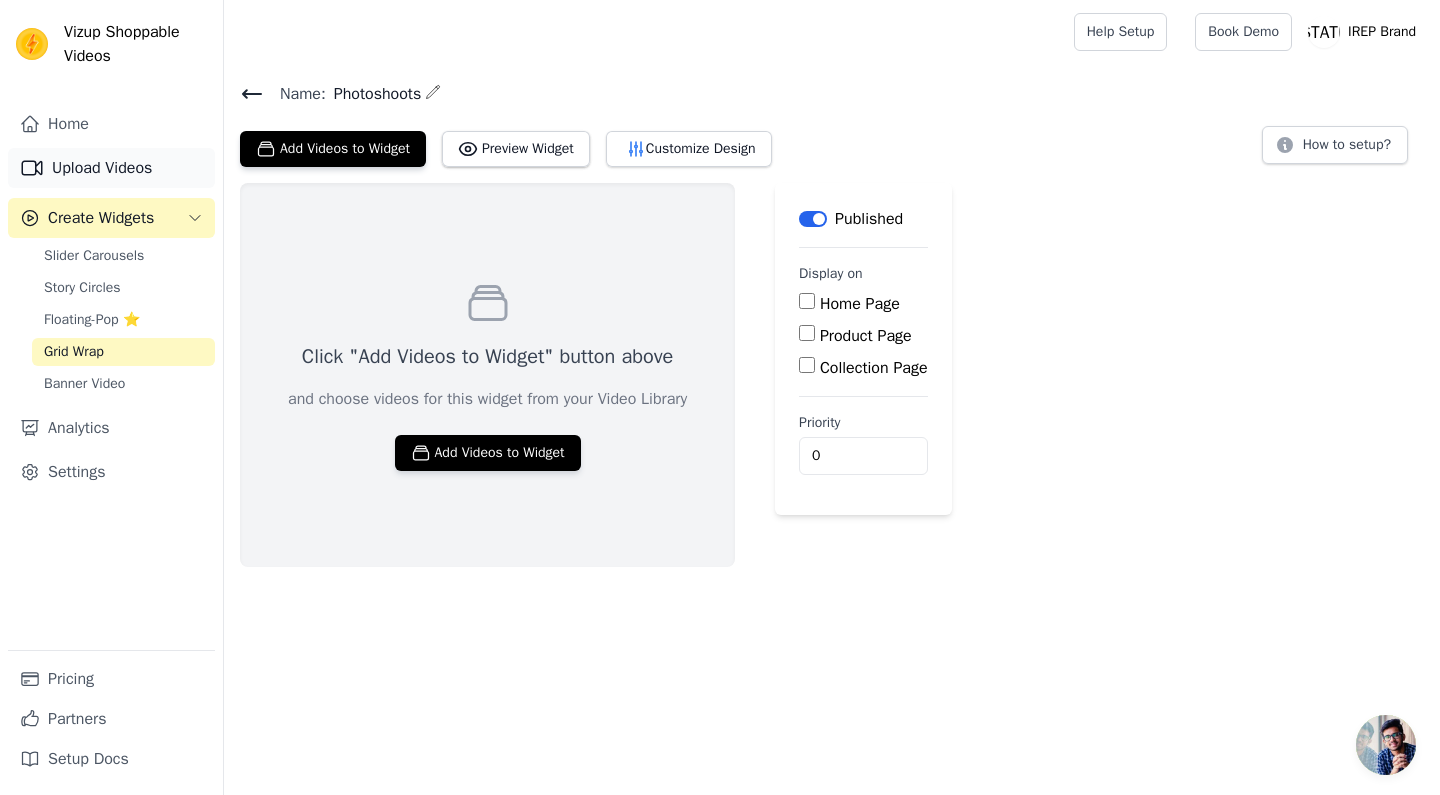 click on "Upload Videos" at bounding box center (111, 168) 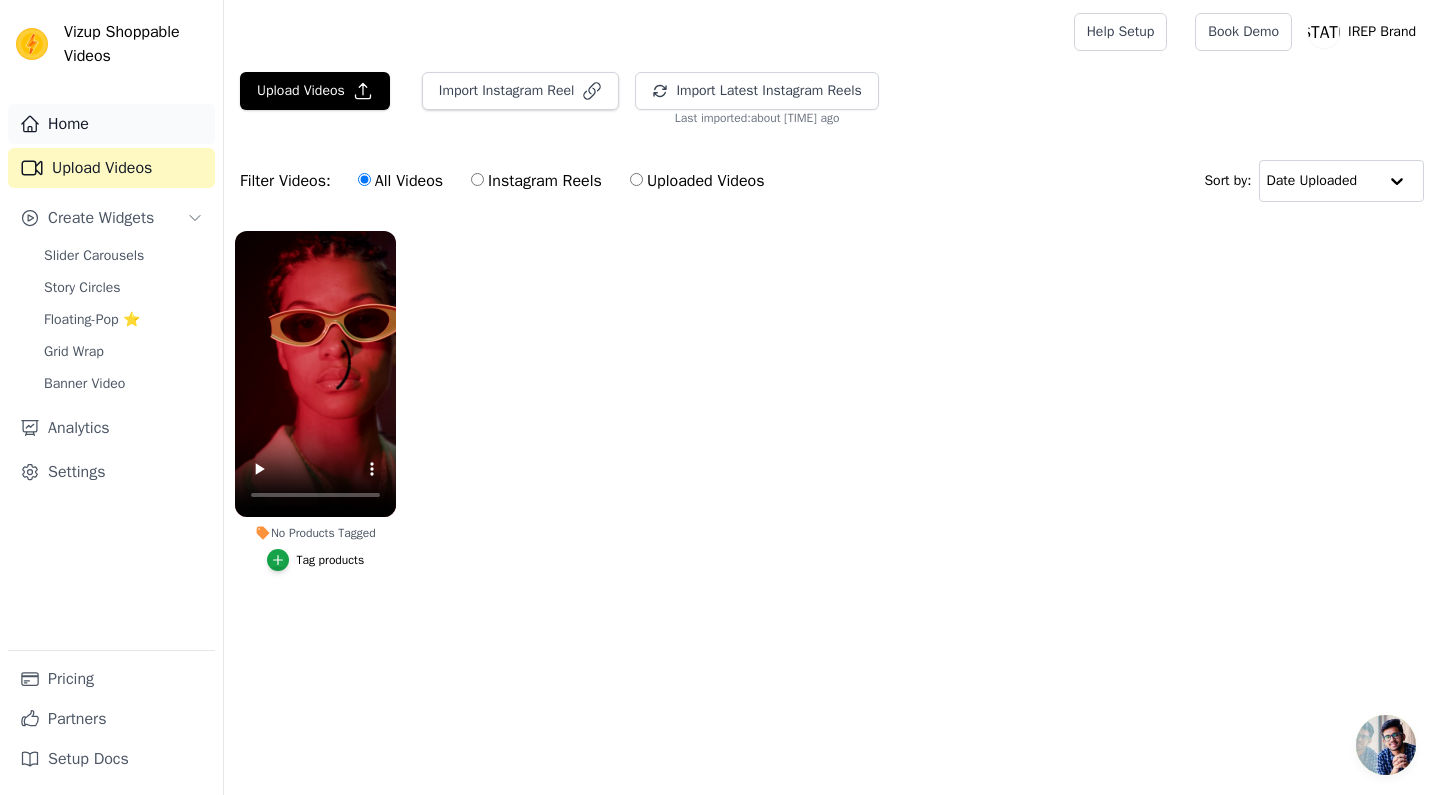 click on "Home" at bounding box center (111, 124) 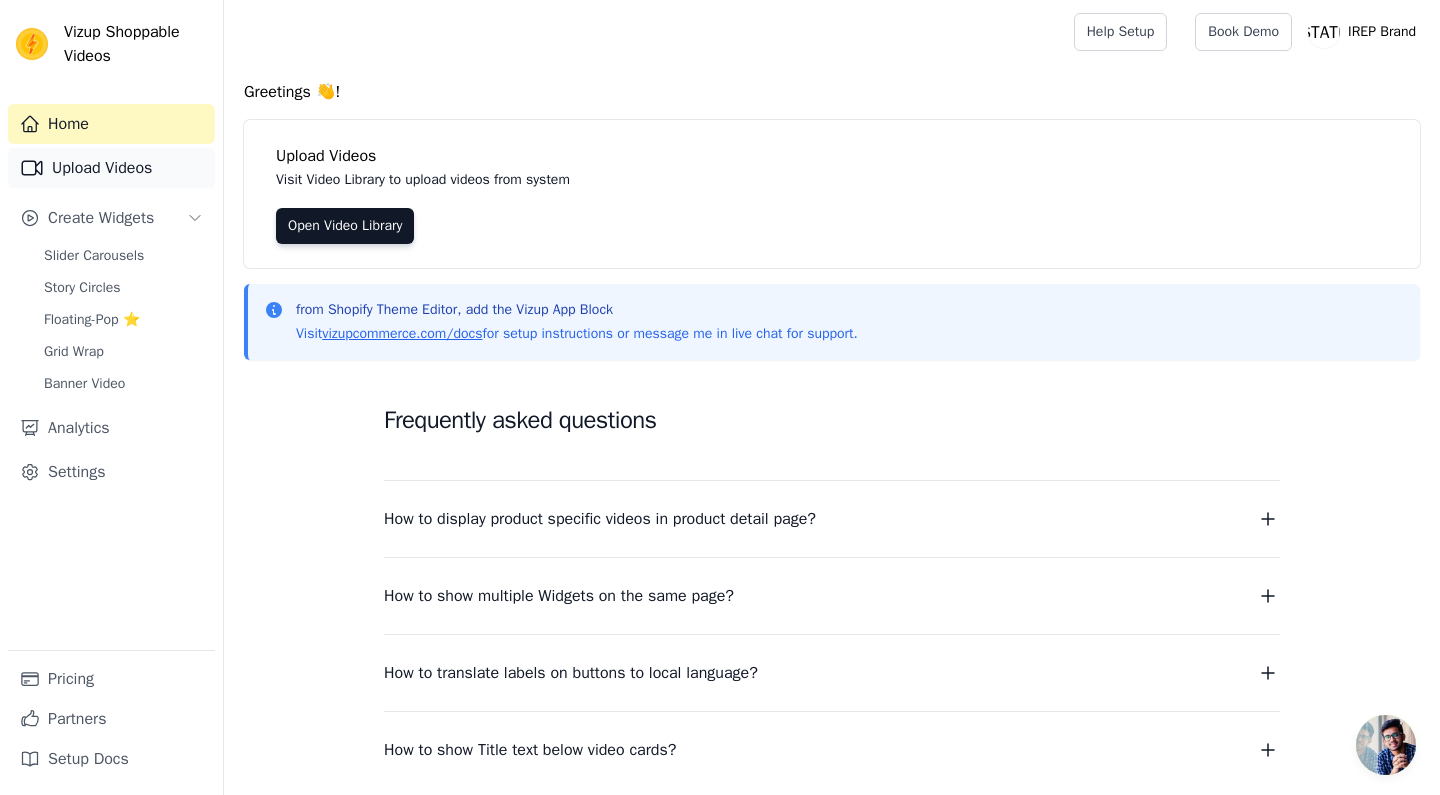 click on "Upload Videos" at bounding box center [111, 168] 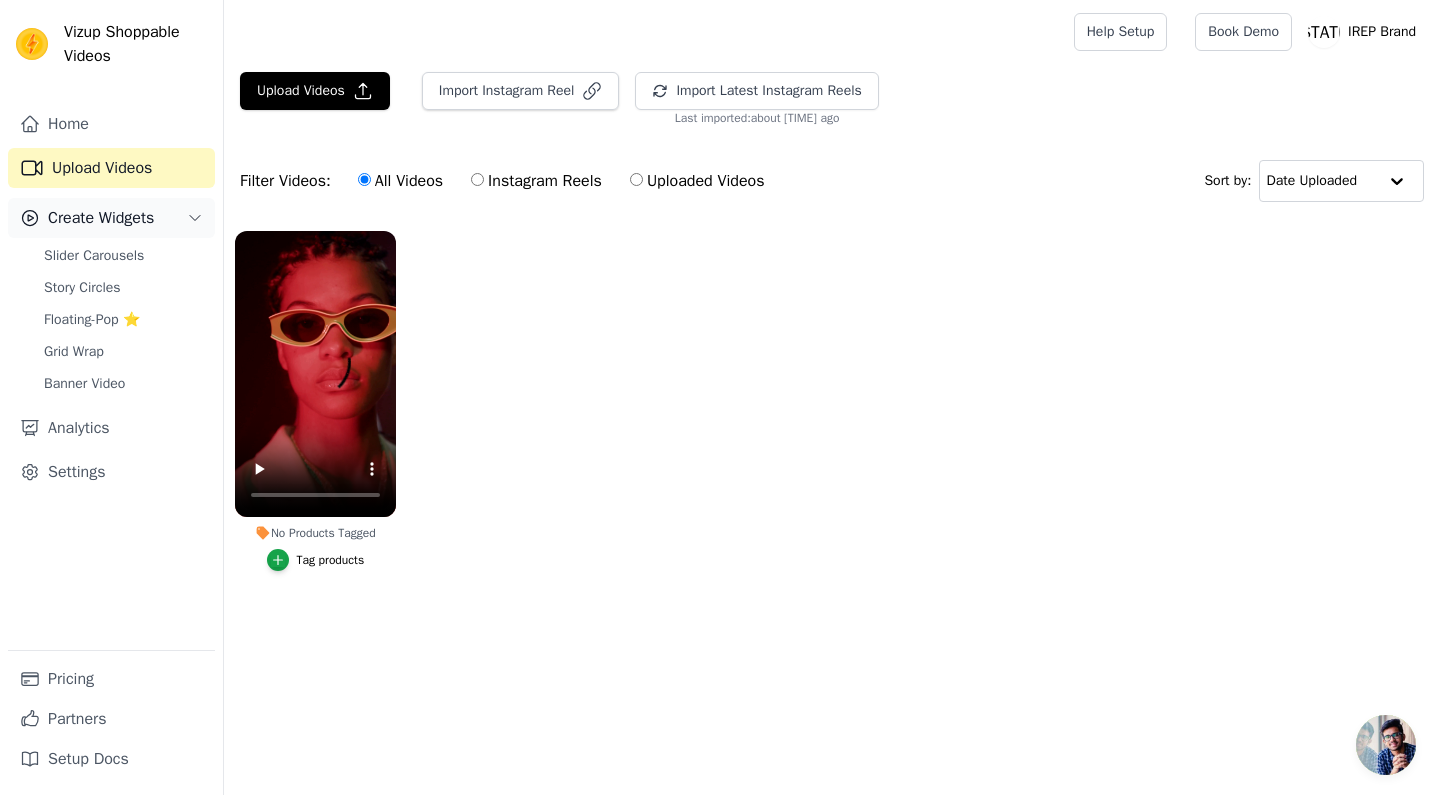 click on "Create Widgets" at bounding box center [111, 218] 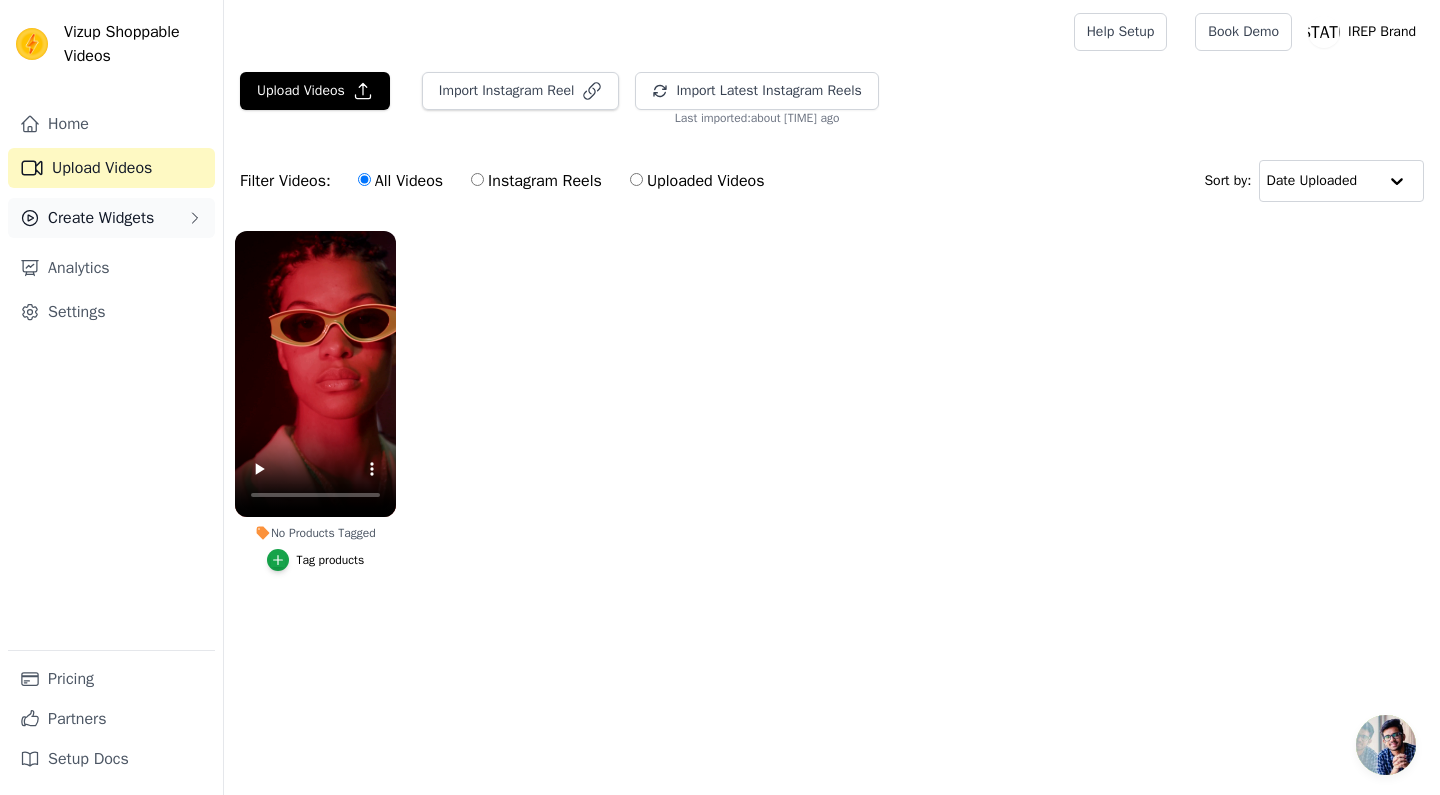 click on "Create Widgets" at bounding box center [101, 218] 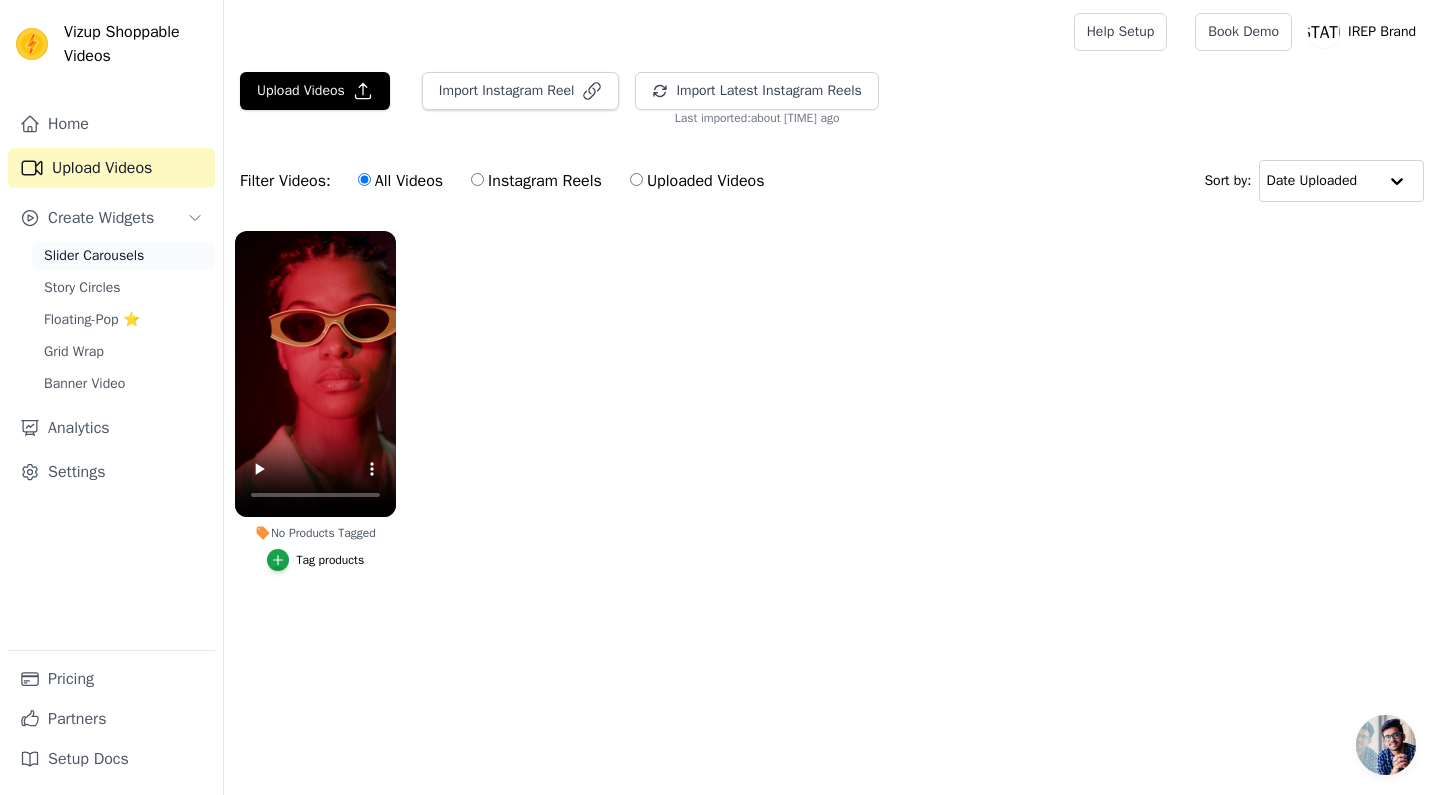 click on "Slider Carousels" at bounding box center [94, 256] 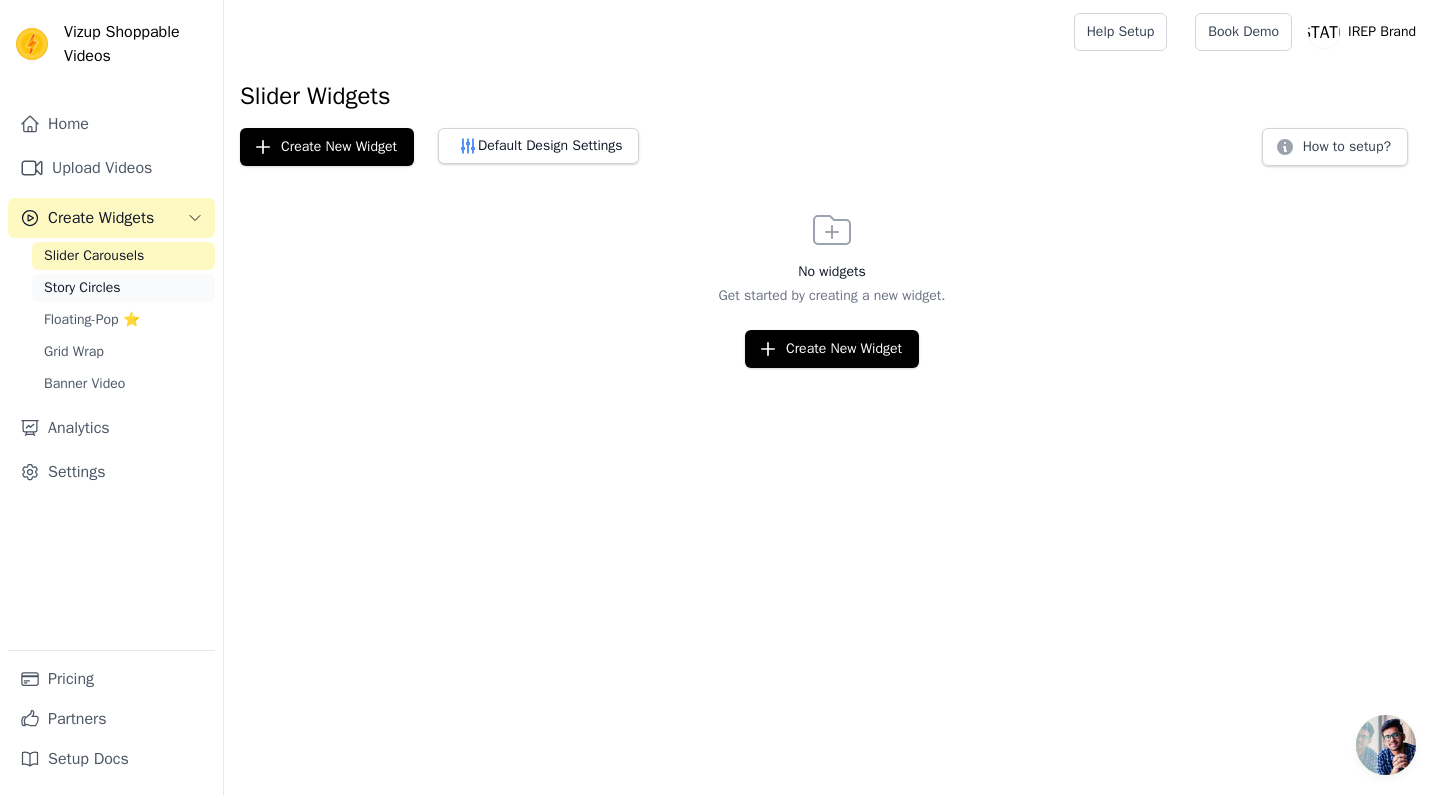 click on "Story Circles" at bounding box center (82, 288) 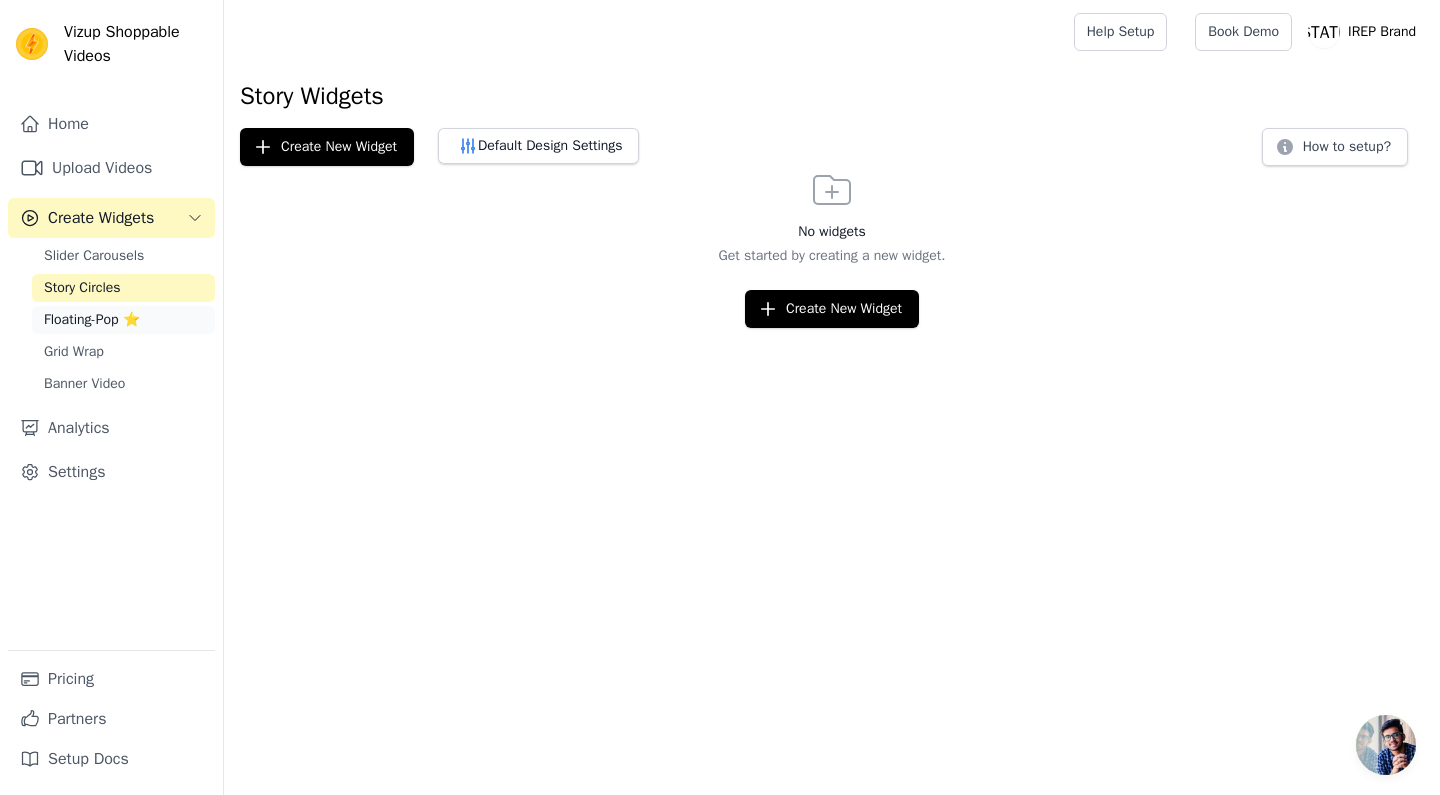 click on "Floating-Pop ⭐" at bounding box center [92, 320] 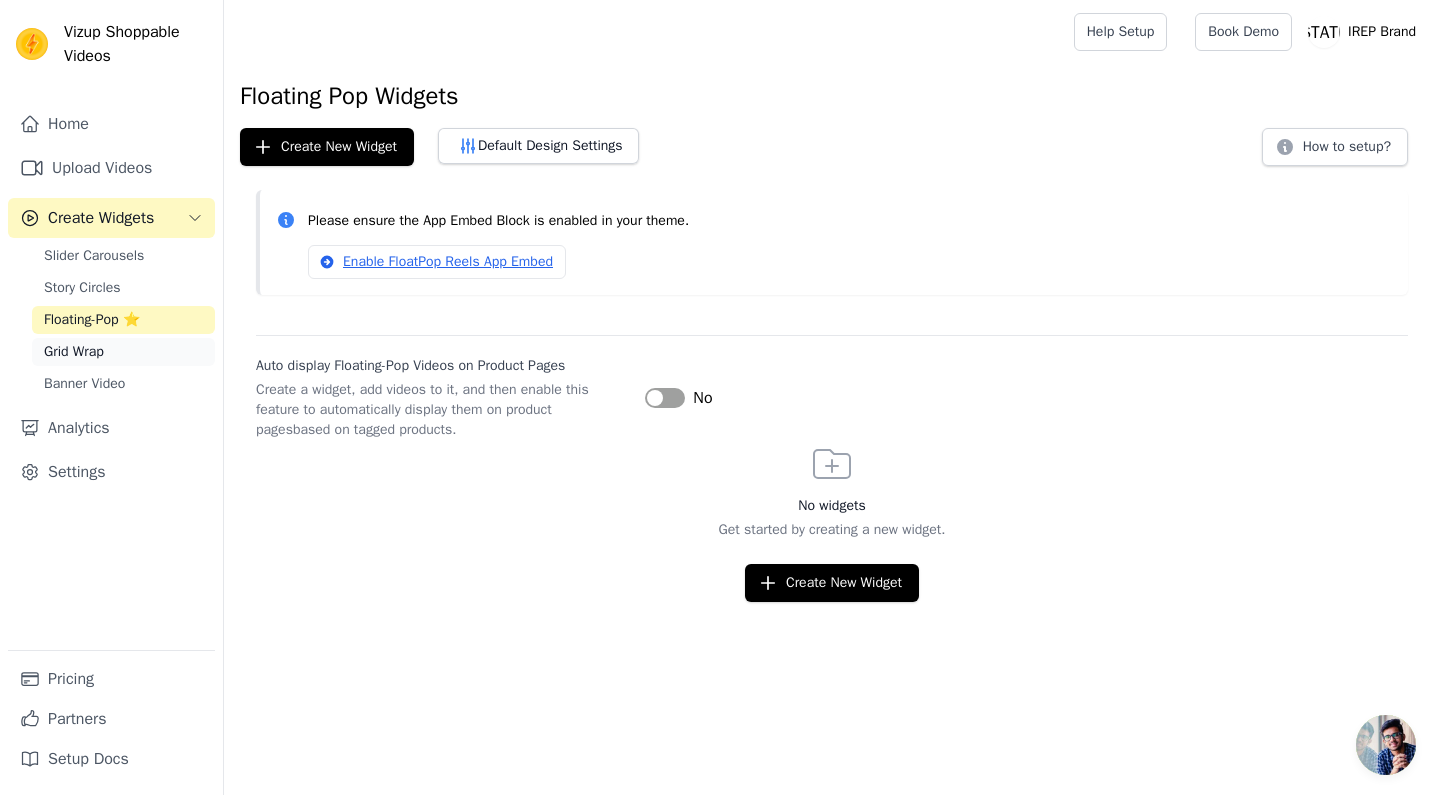click on "Grid Wrap" at bounding box center [123, 352] 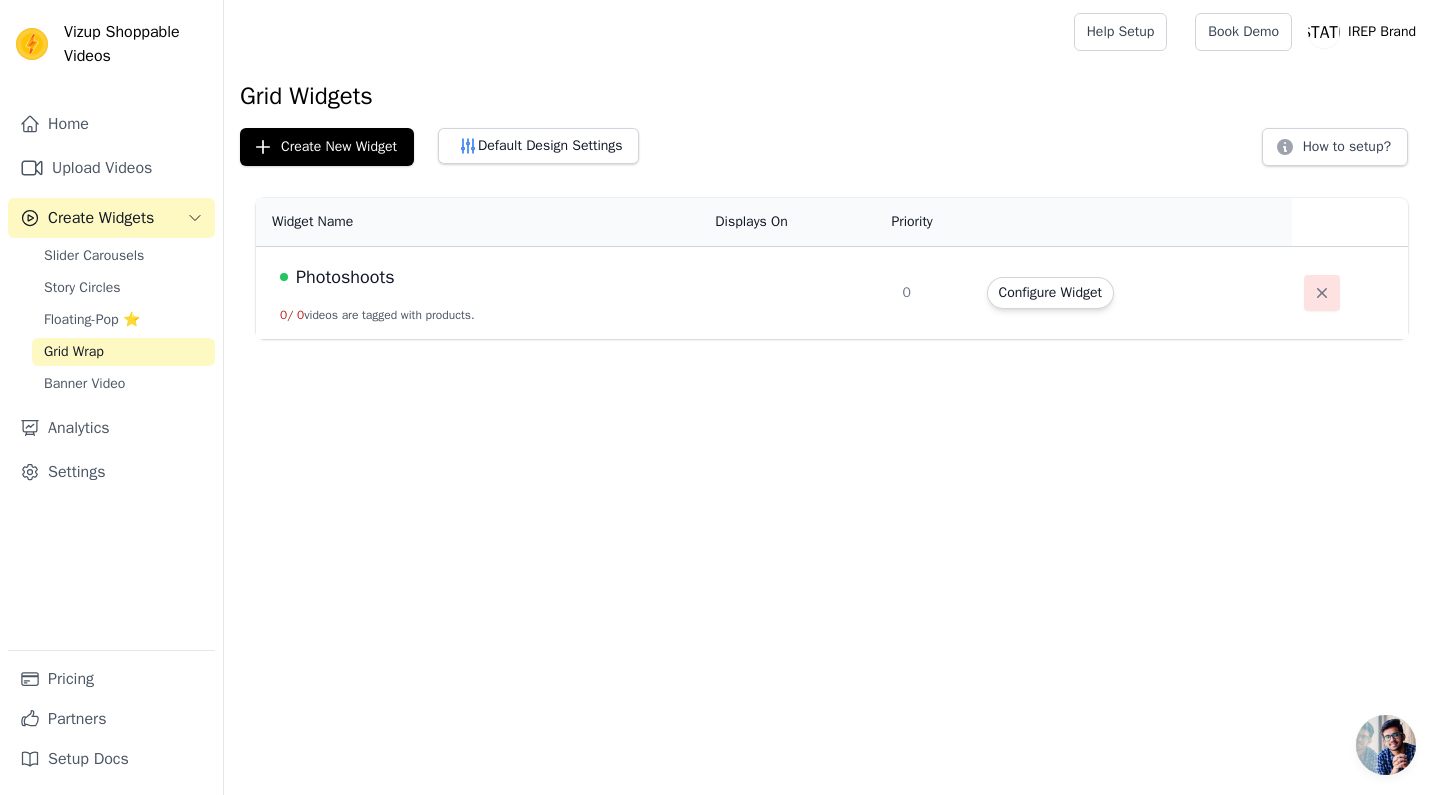 click 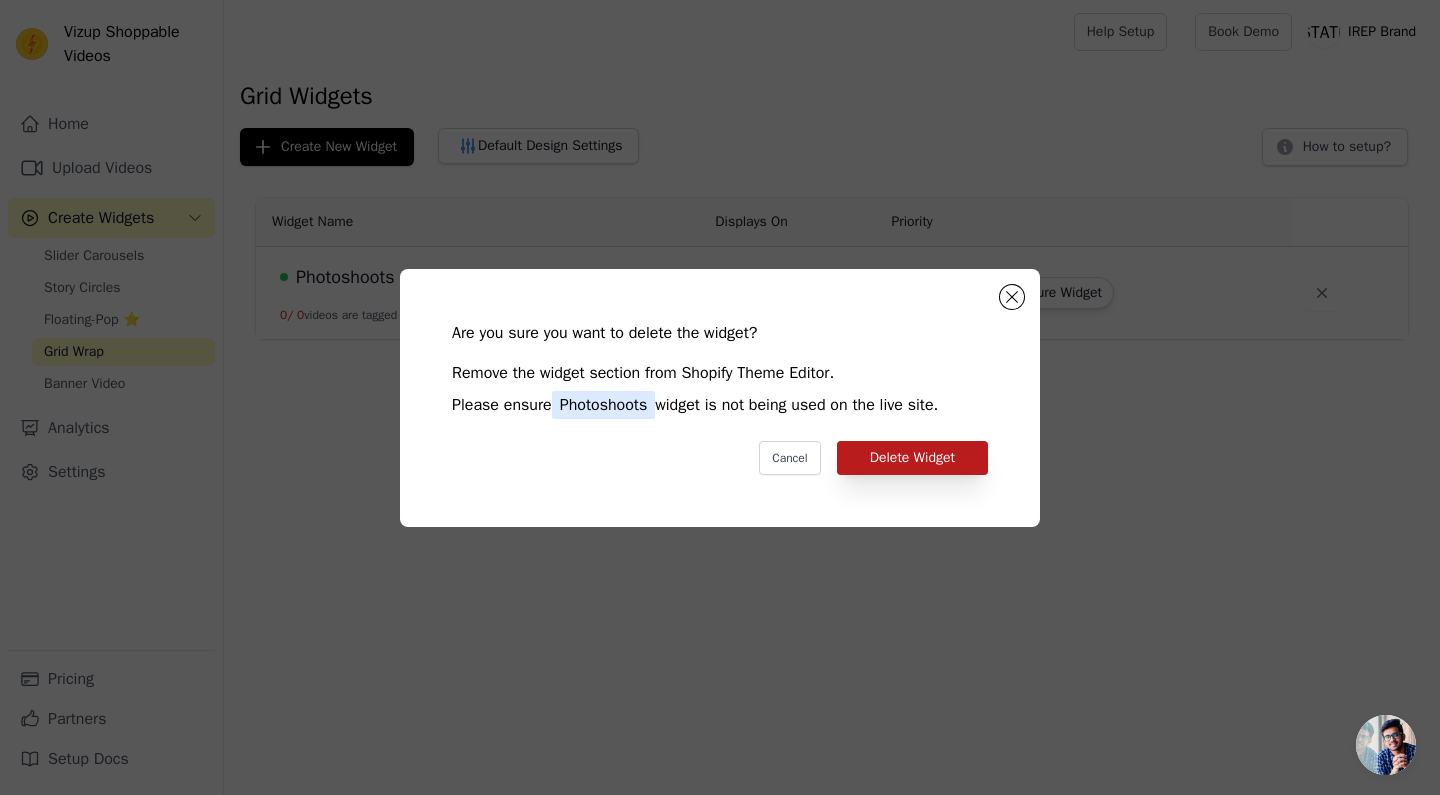 click on "Delete Widget" at bounding box center [912, 458] 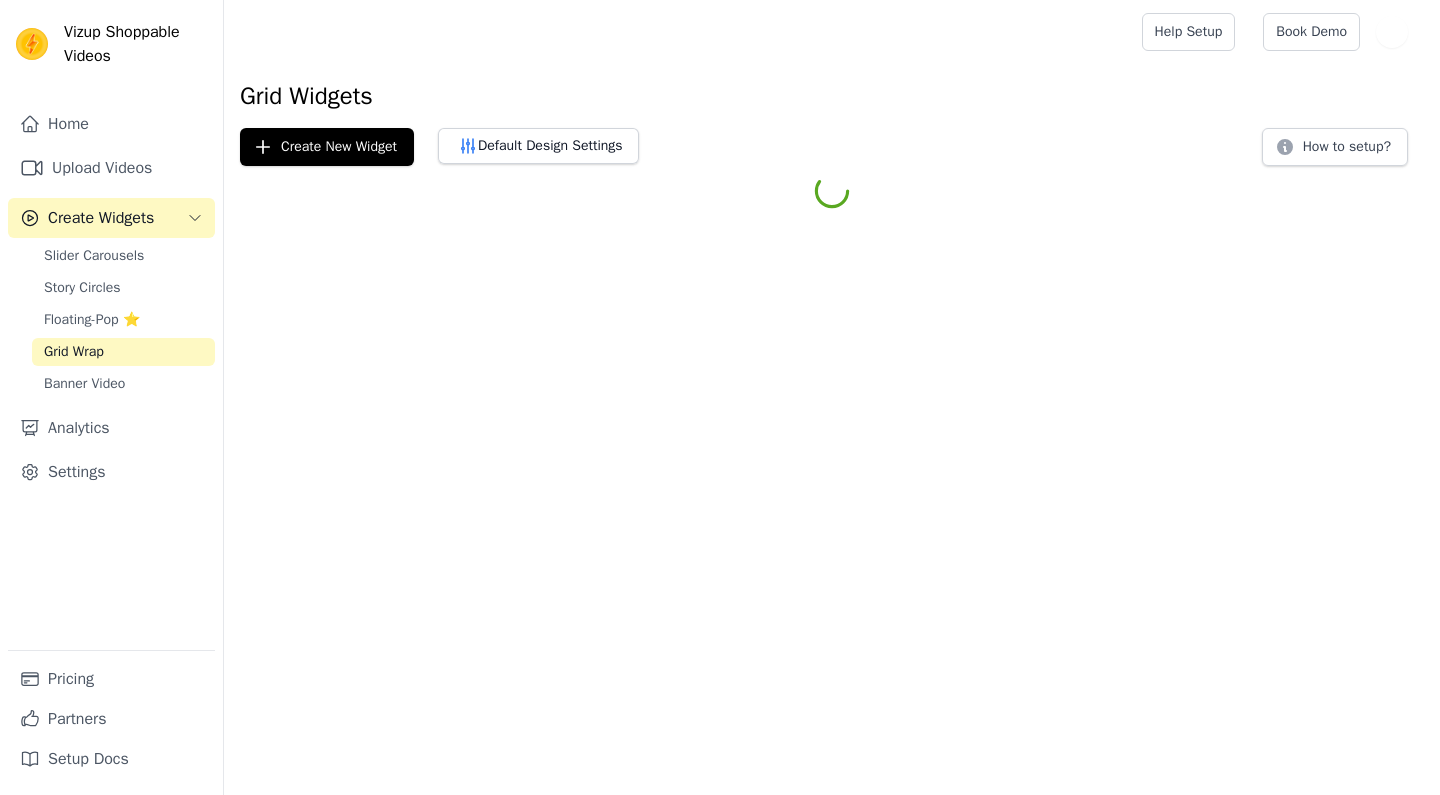 scroll, scrollTop: 0, scrollLeft: 0, axis: both 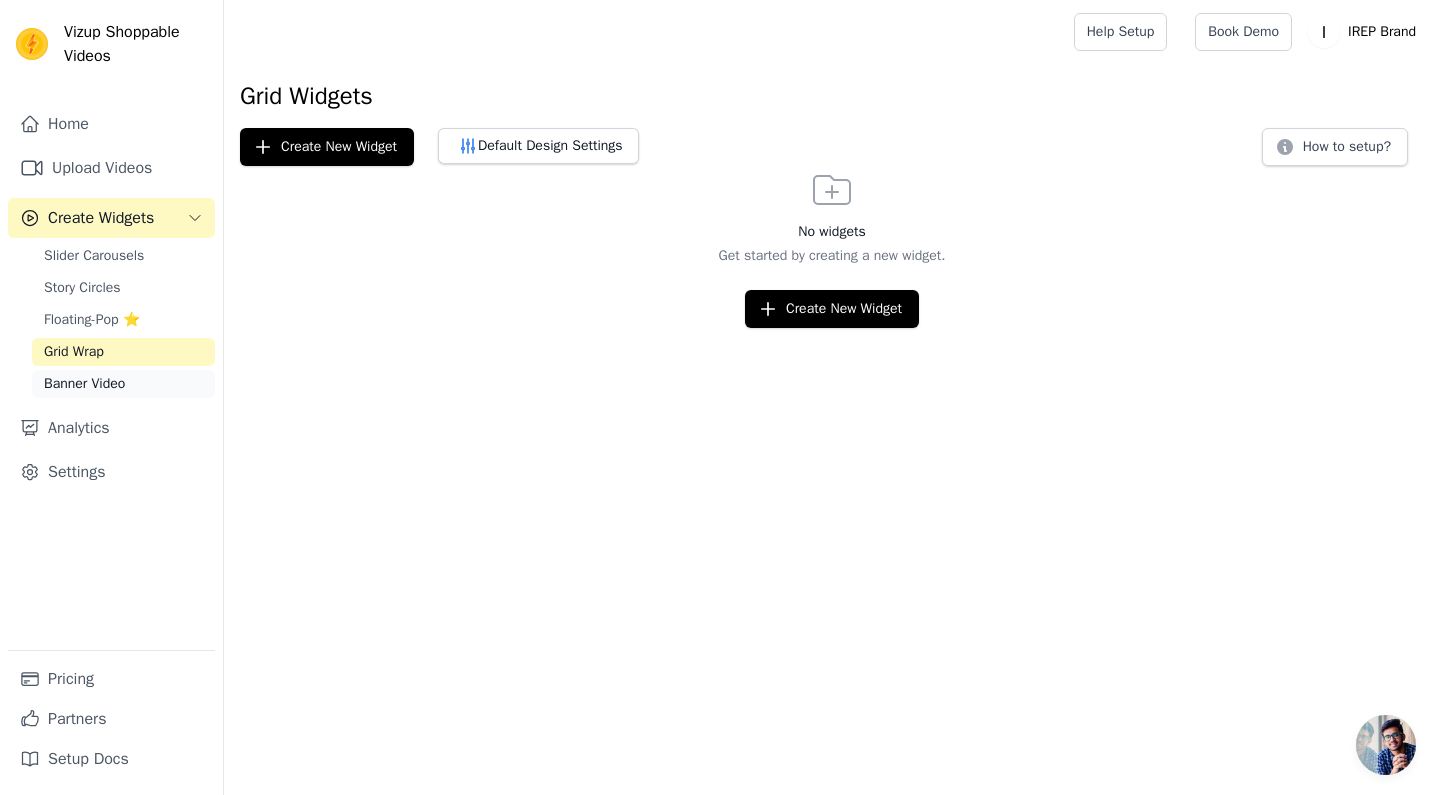 click on "Banner Video" at bounding box center [84, 384] 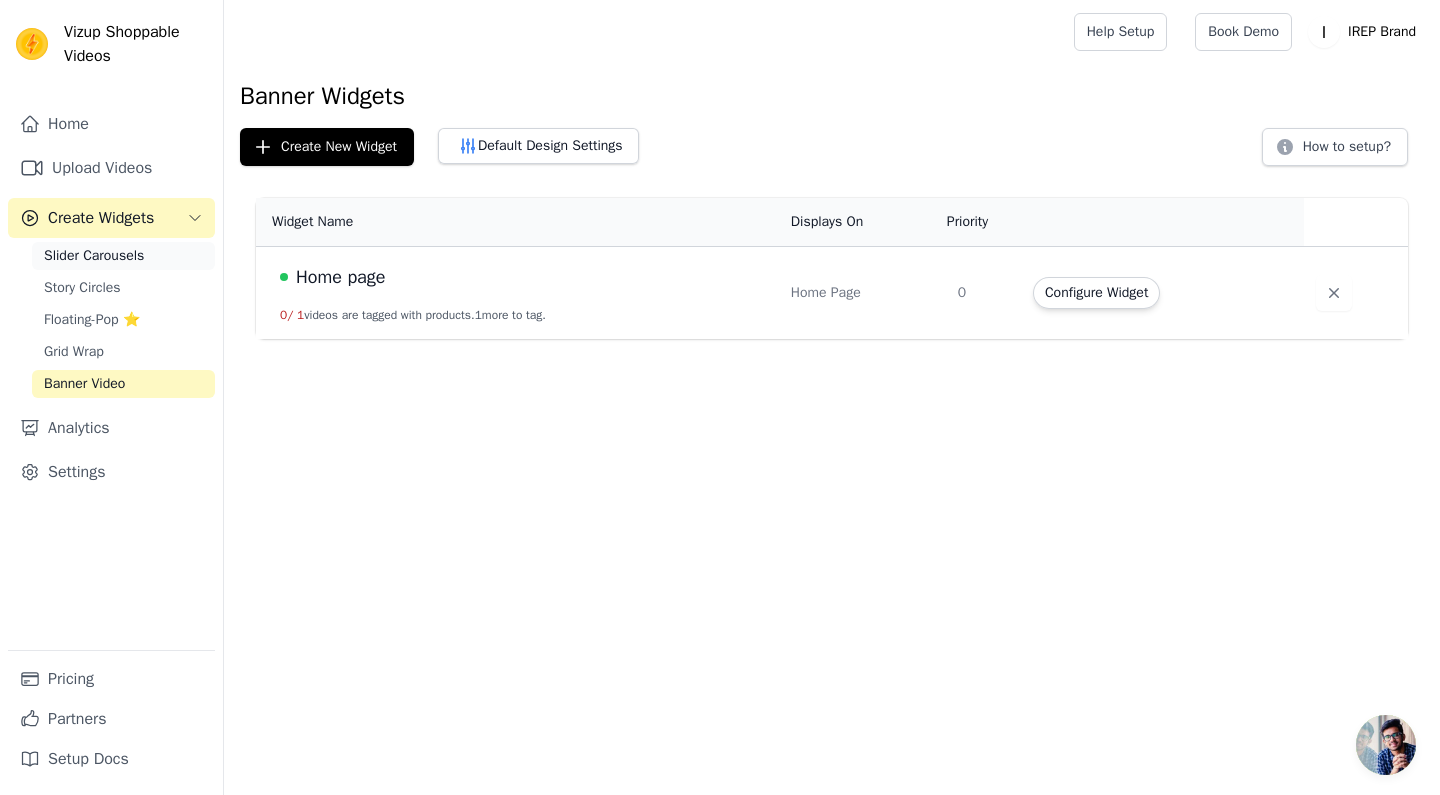 click on "Slider Carousels" at bounding box center [94, 256] 